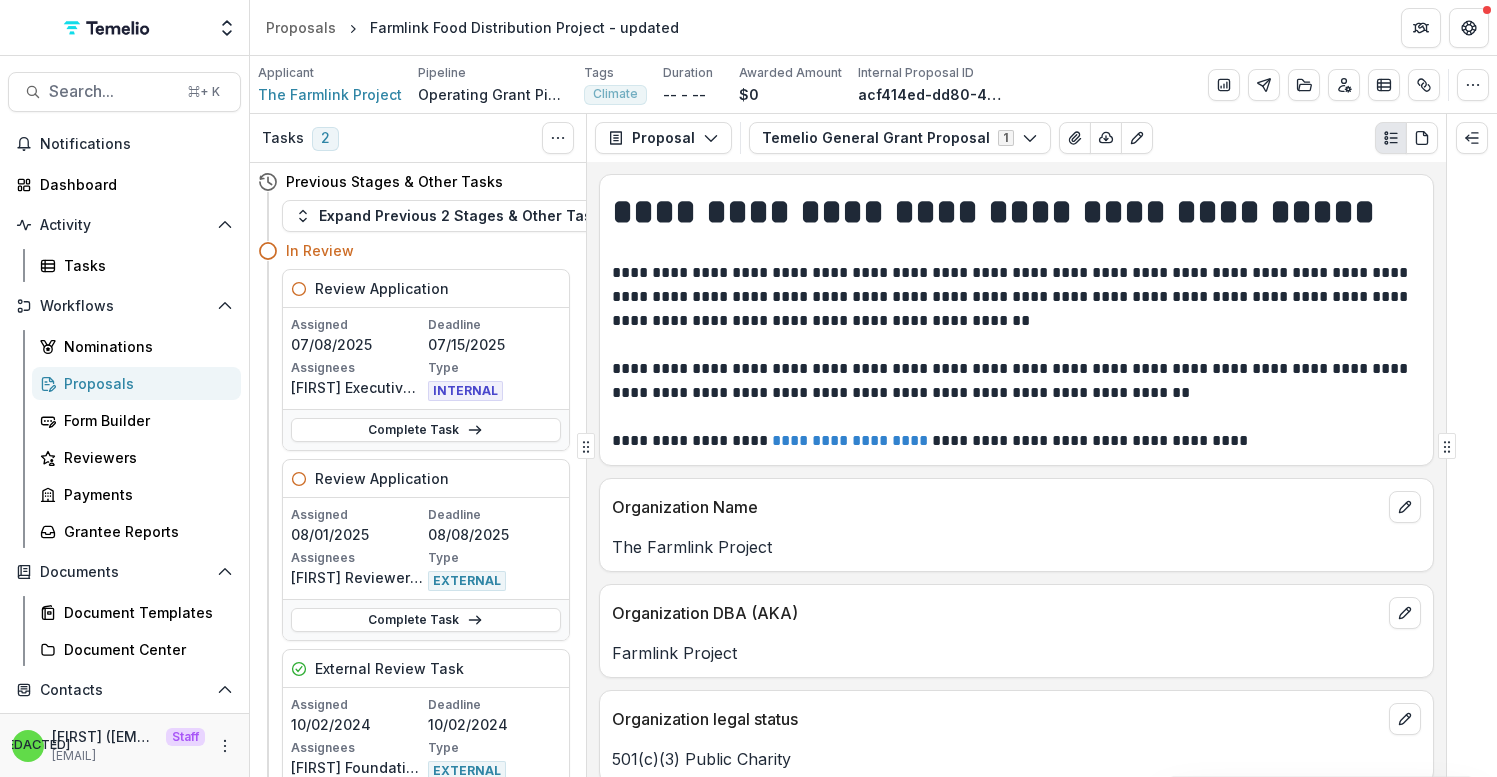 scroll, scrollTop: 0, scrollLeft: 0, axis: both 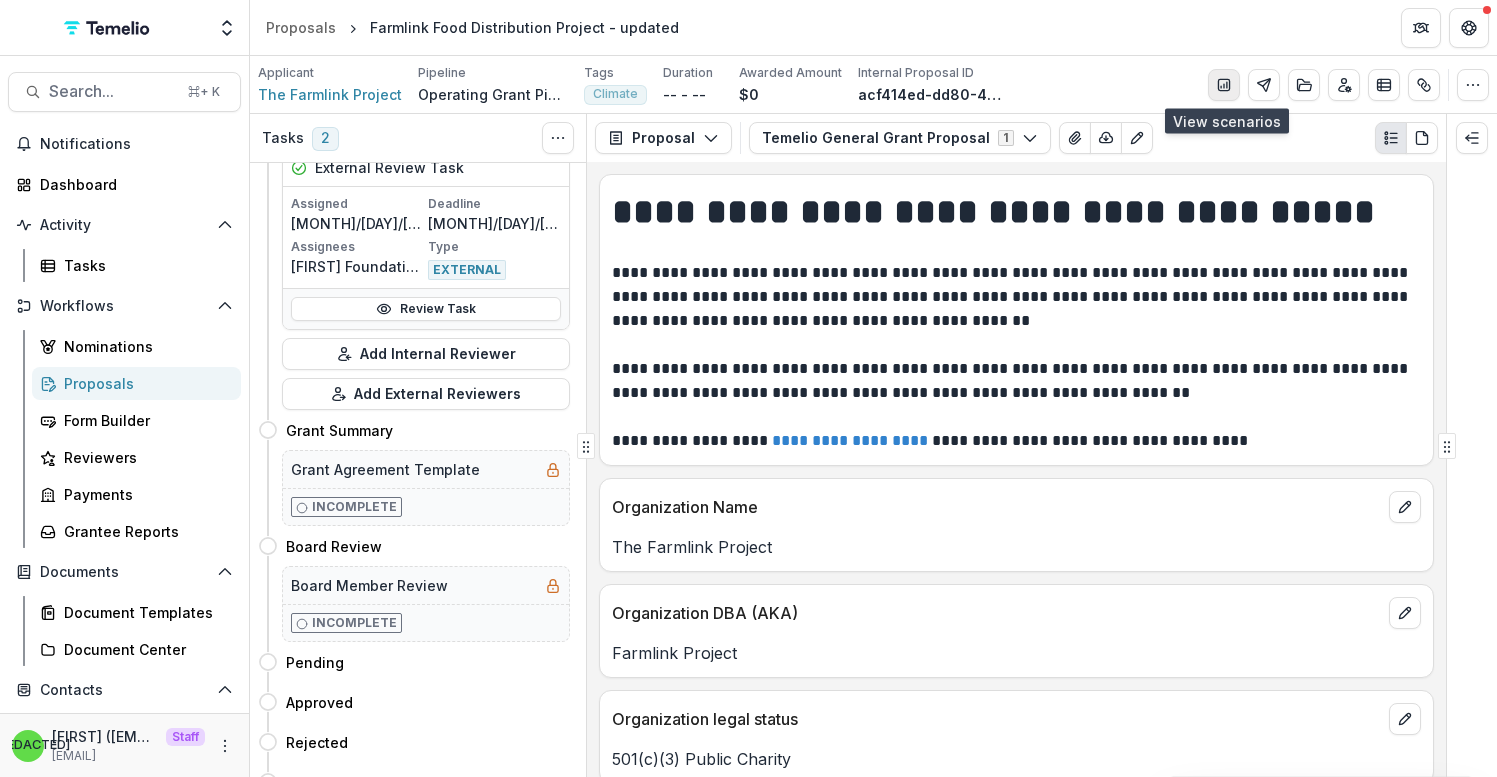 click 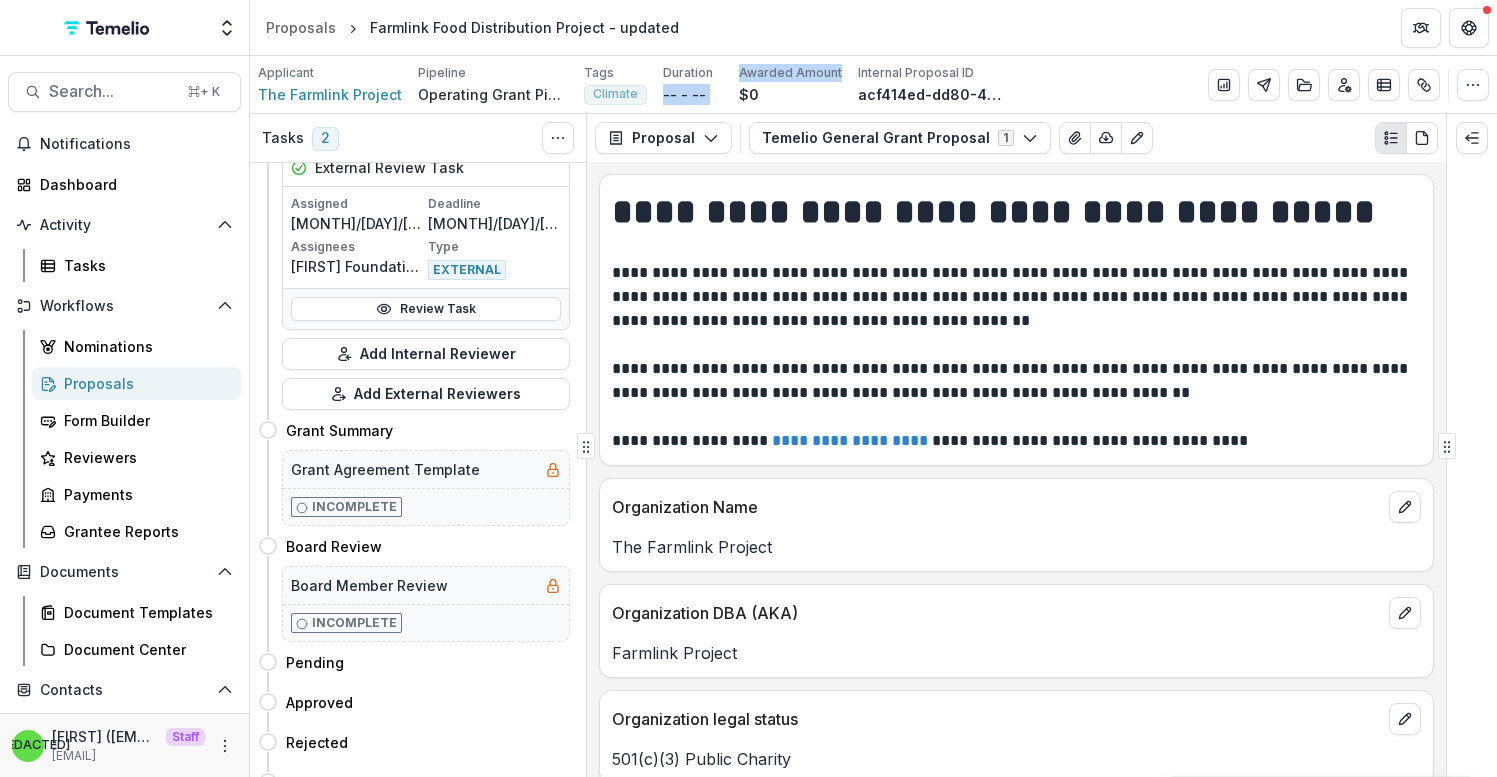 drag, startPoint x: 647, startPoint y: 90, endPoint x: 716, endPoint y: 90, distance: 69 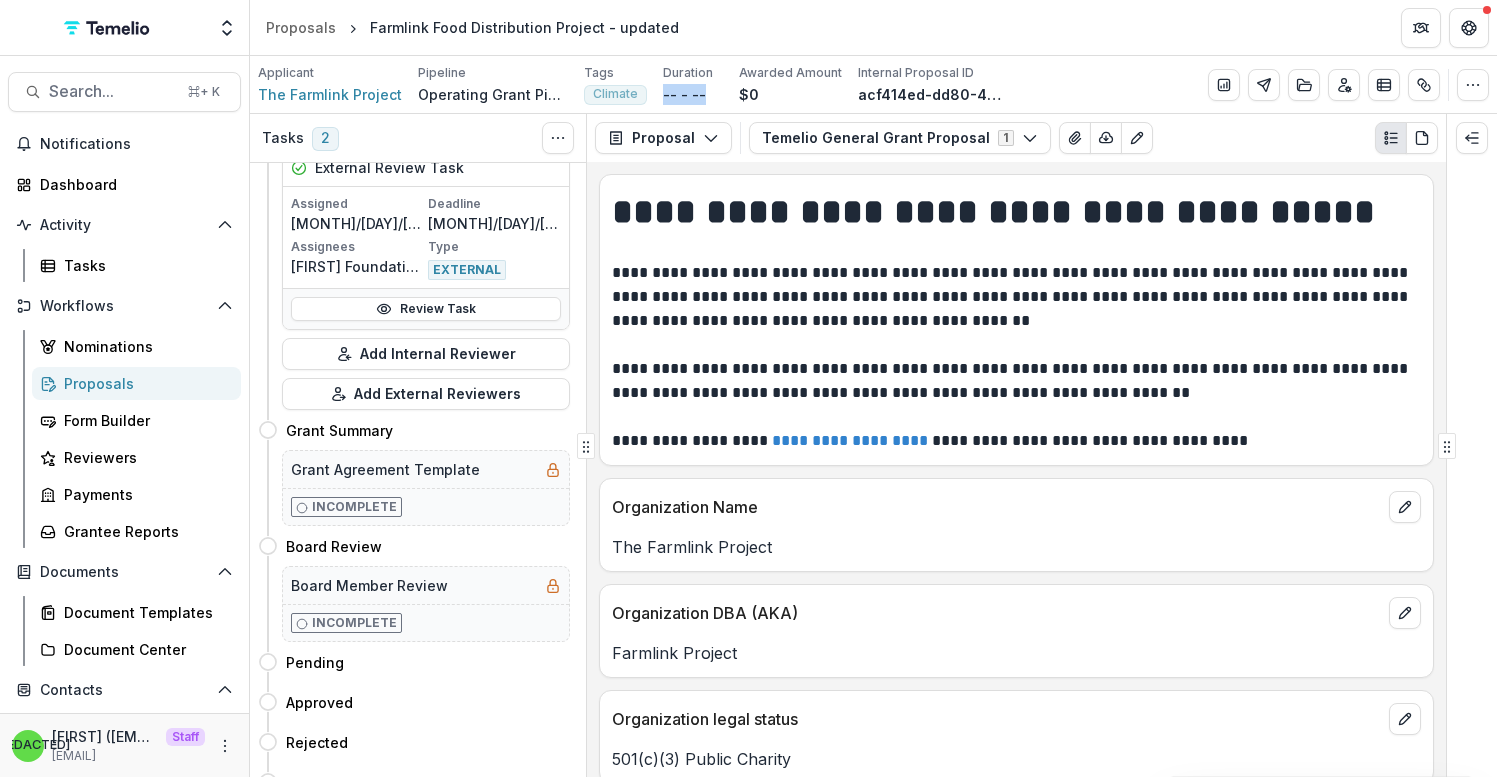 click on "--   -   --" at bounding box center (693, 94) 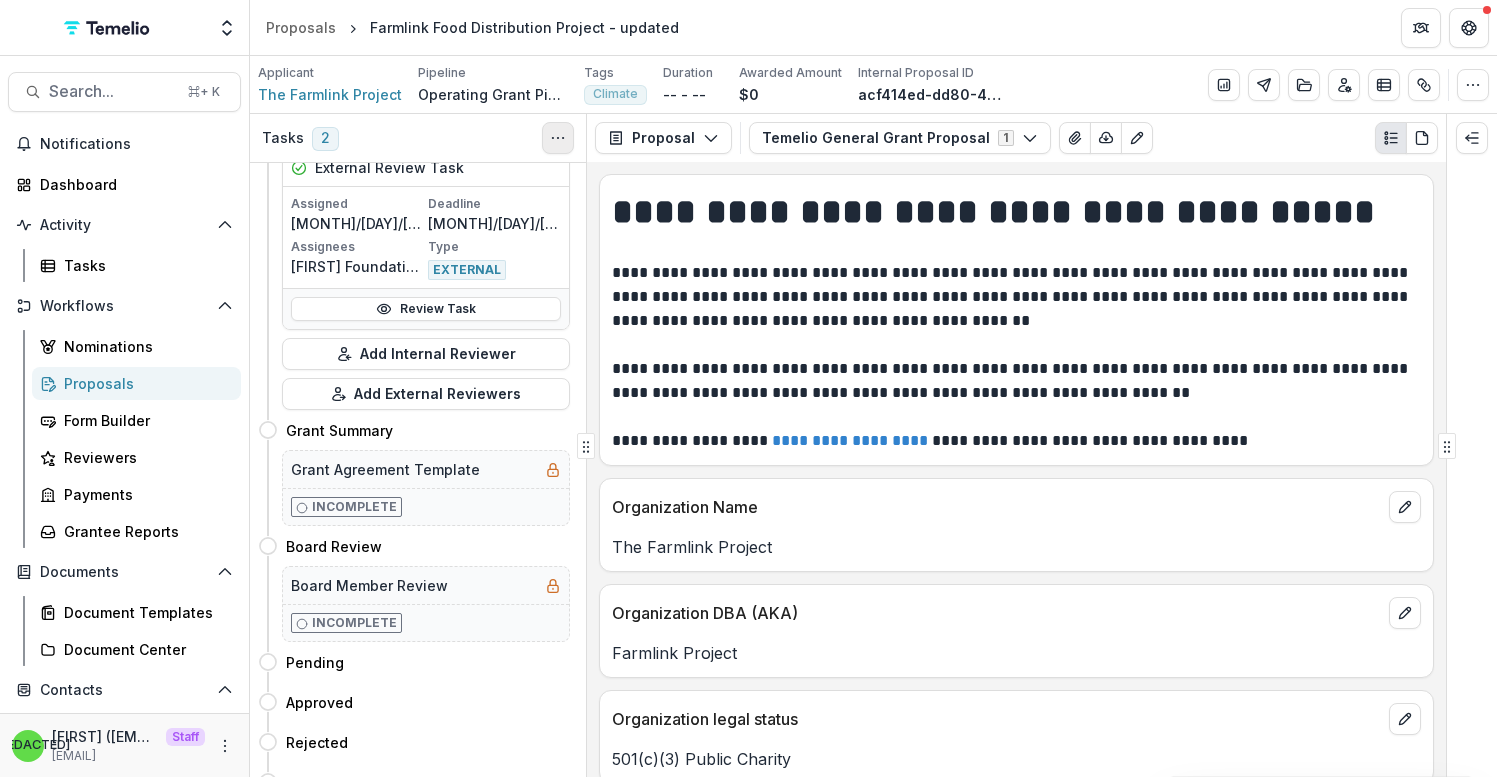 click 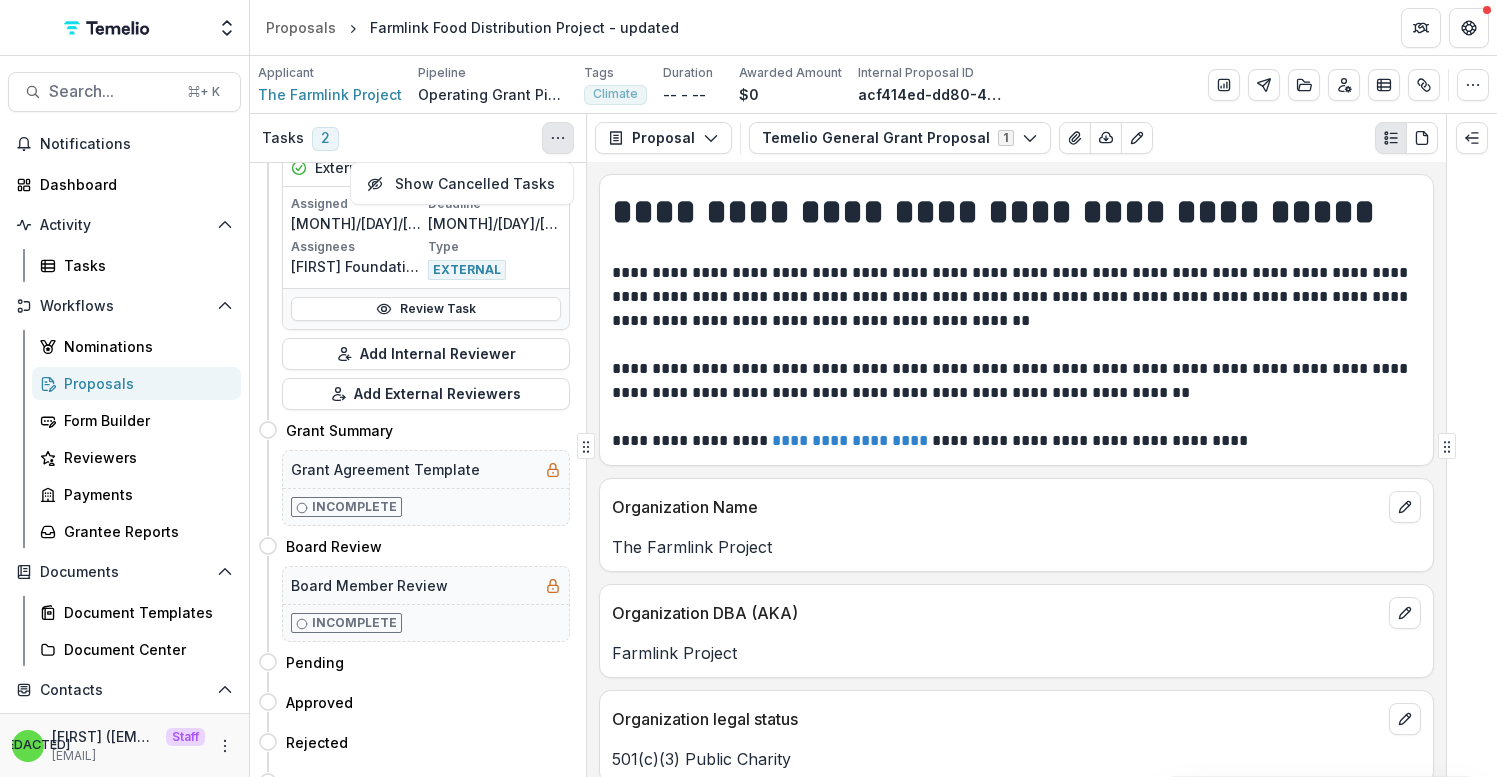 click 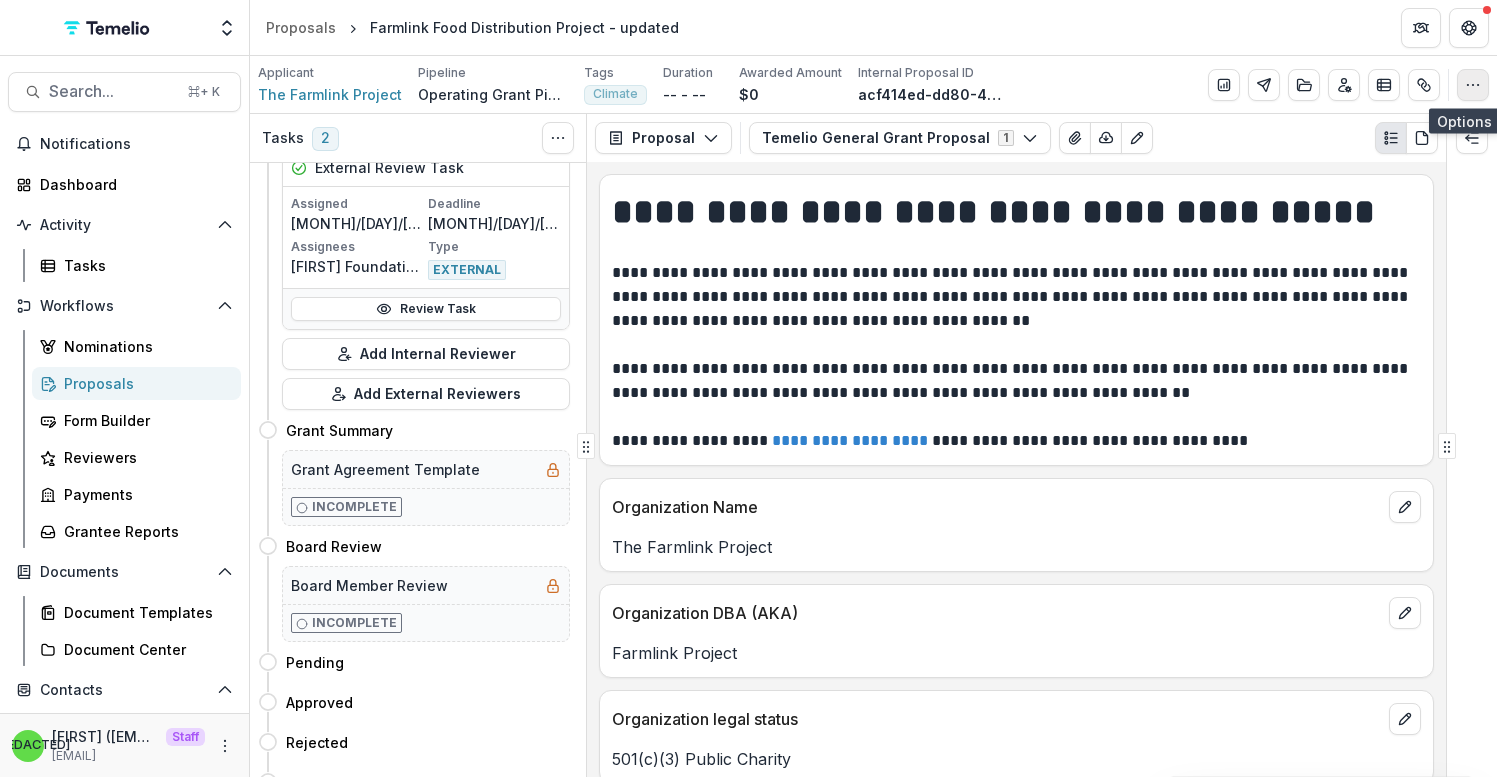 click 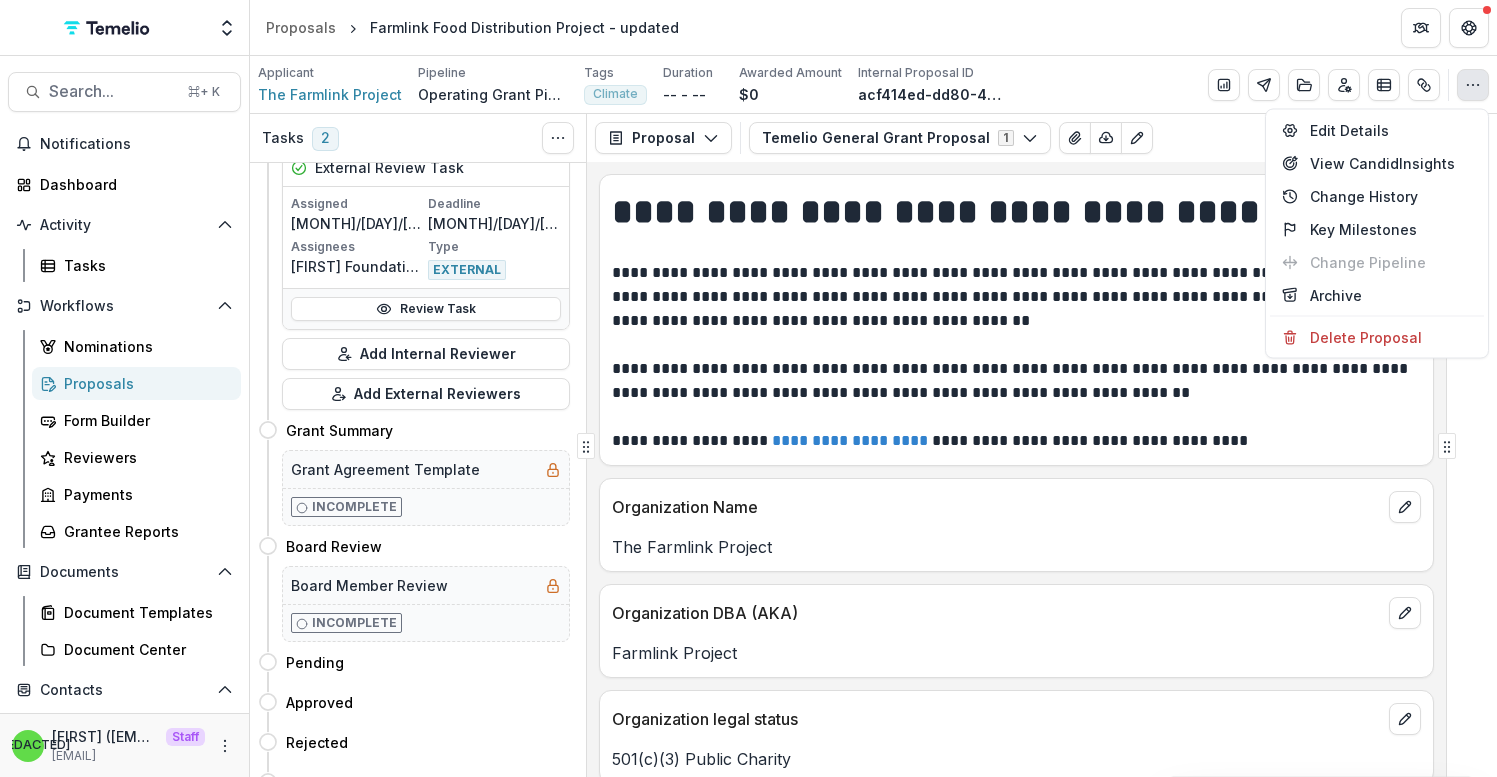 click at bounding box center [1016, 249] 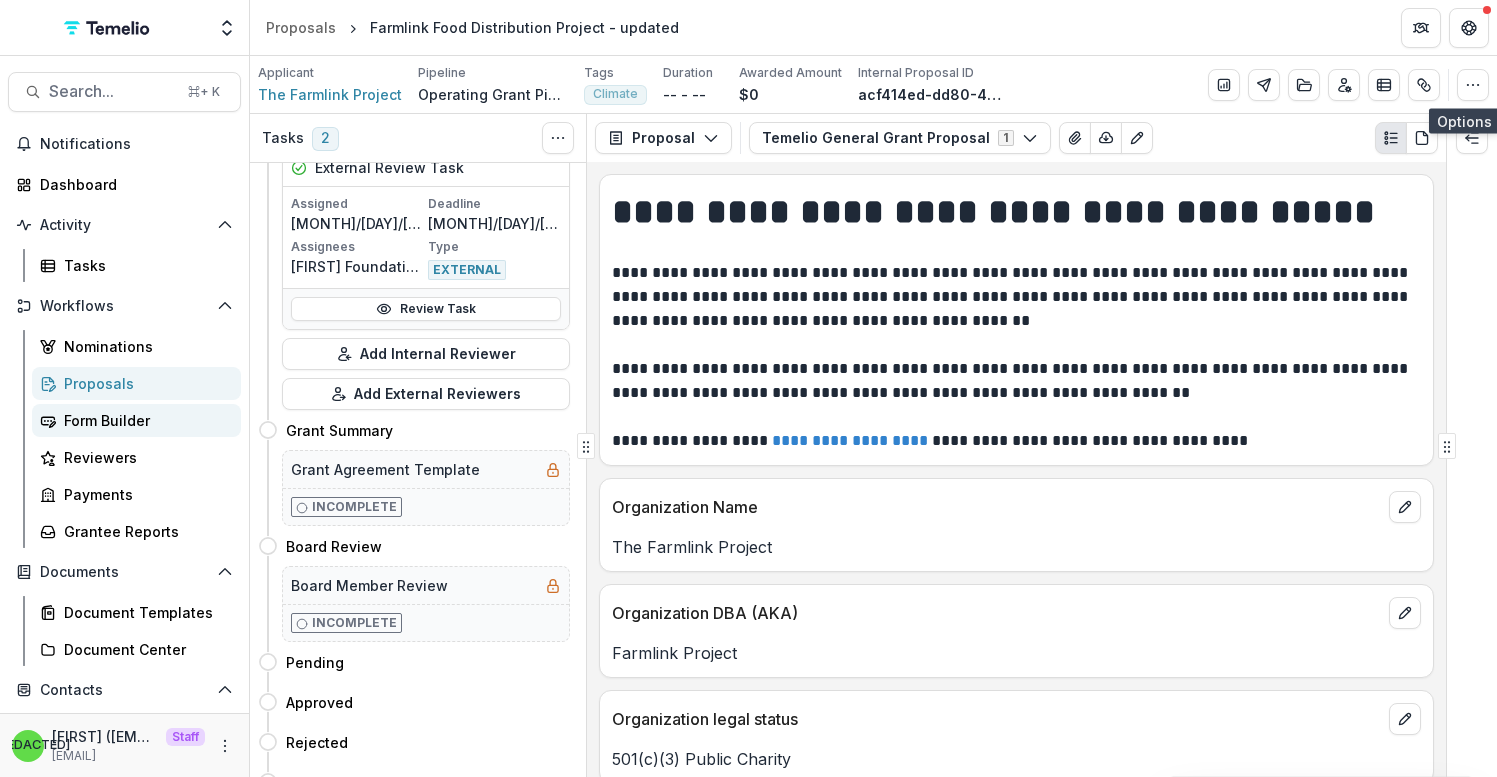 type 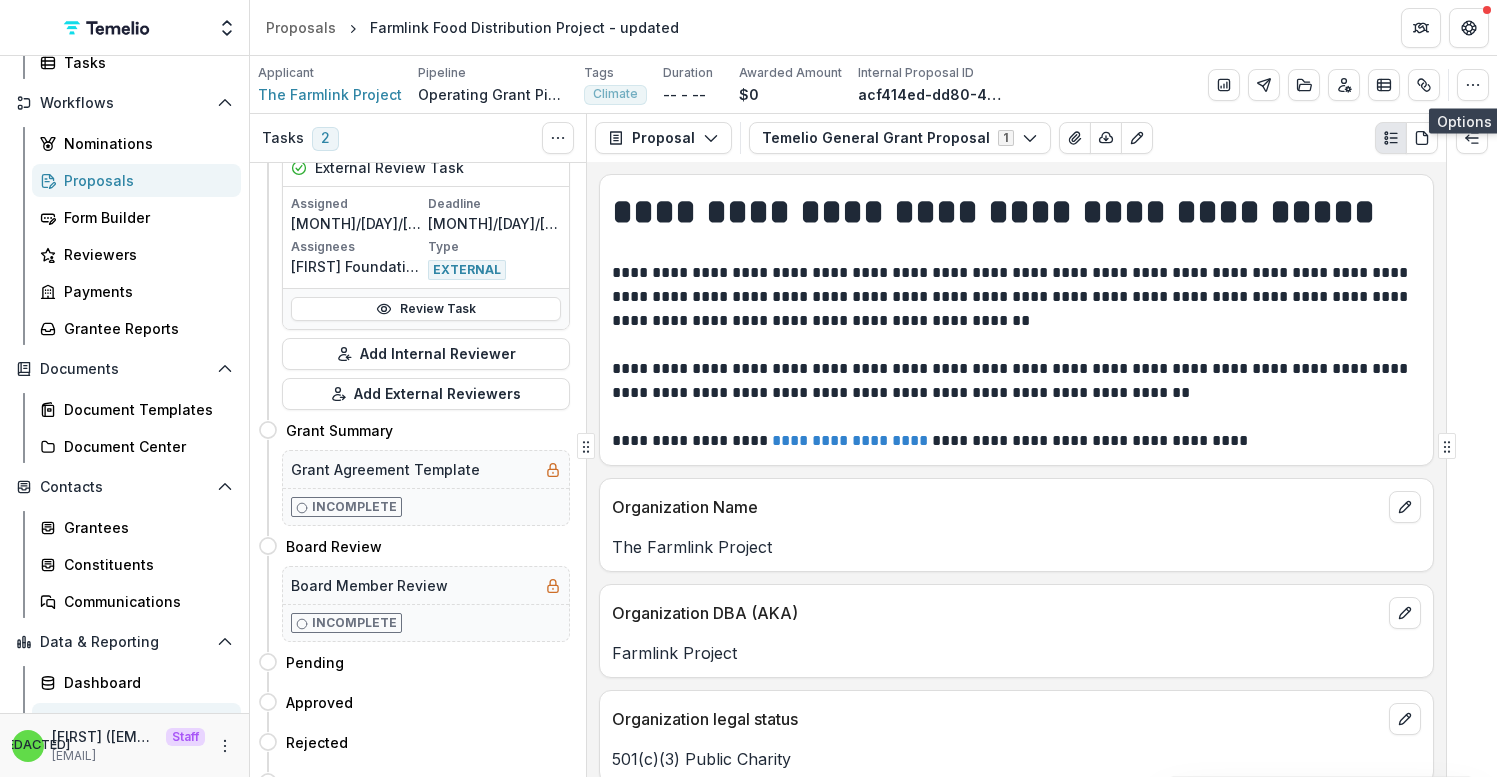 scroll, scrollTop: 193, scrollLeft: 0, axis: vertical 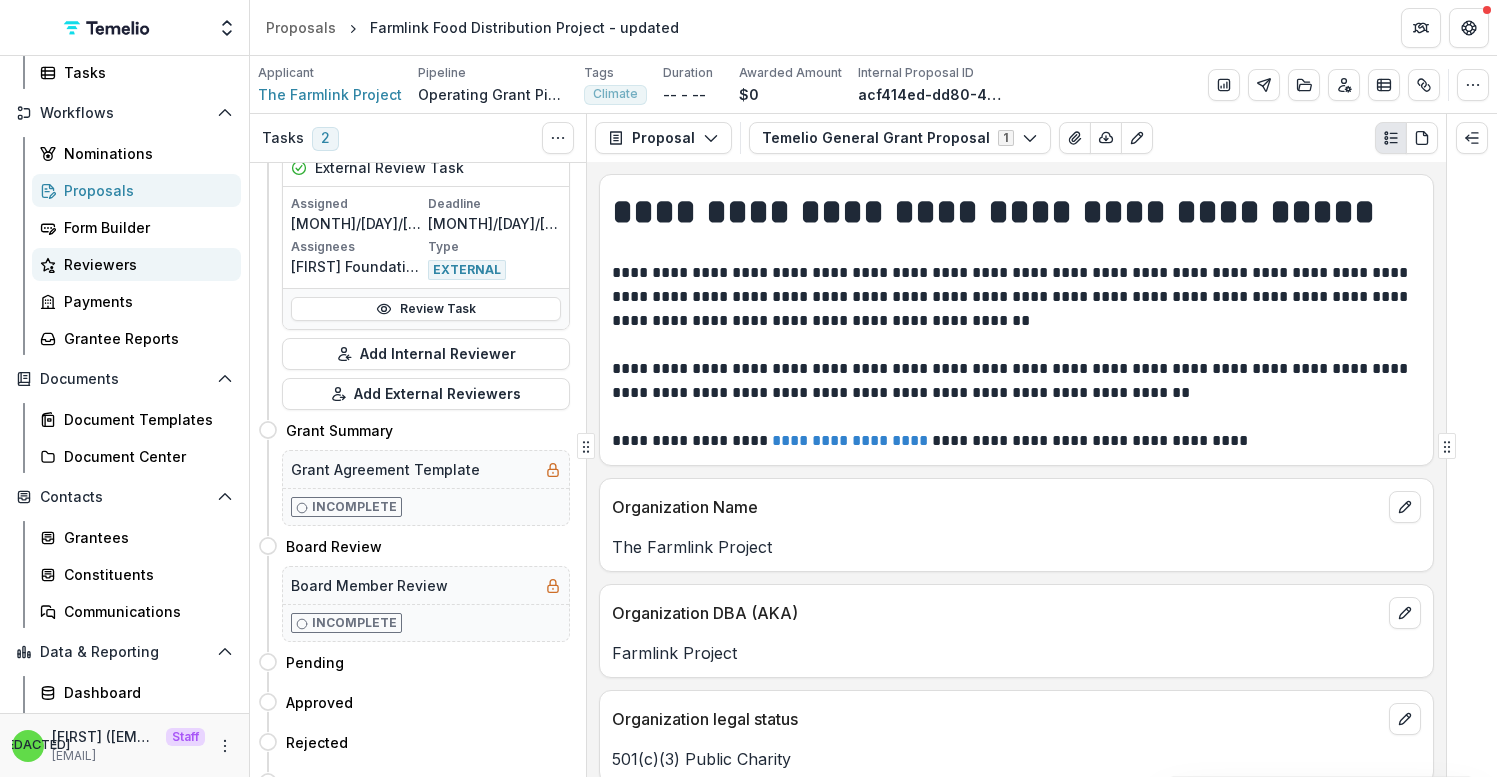 click on "Reviewers" at bounding box center [144, 264] 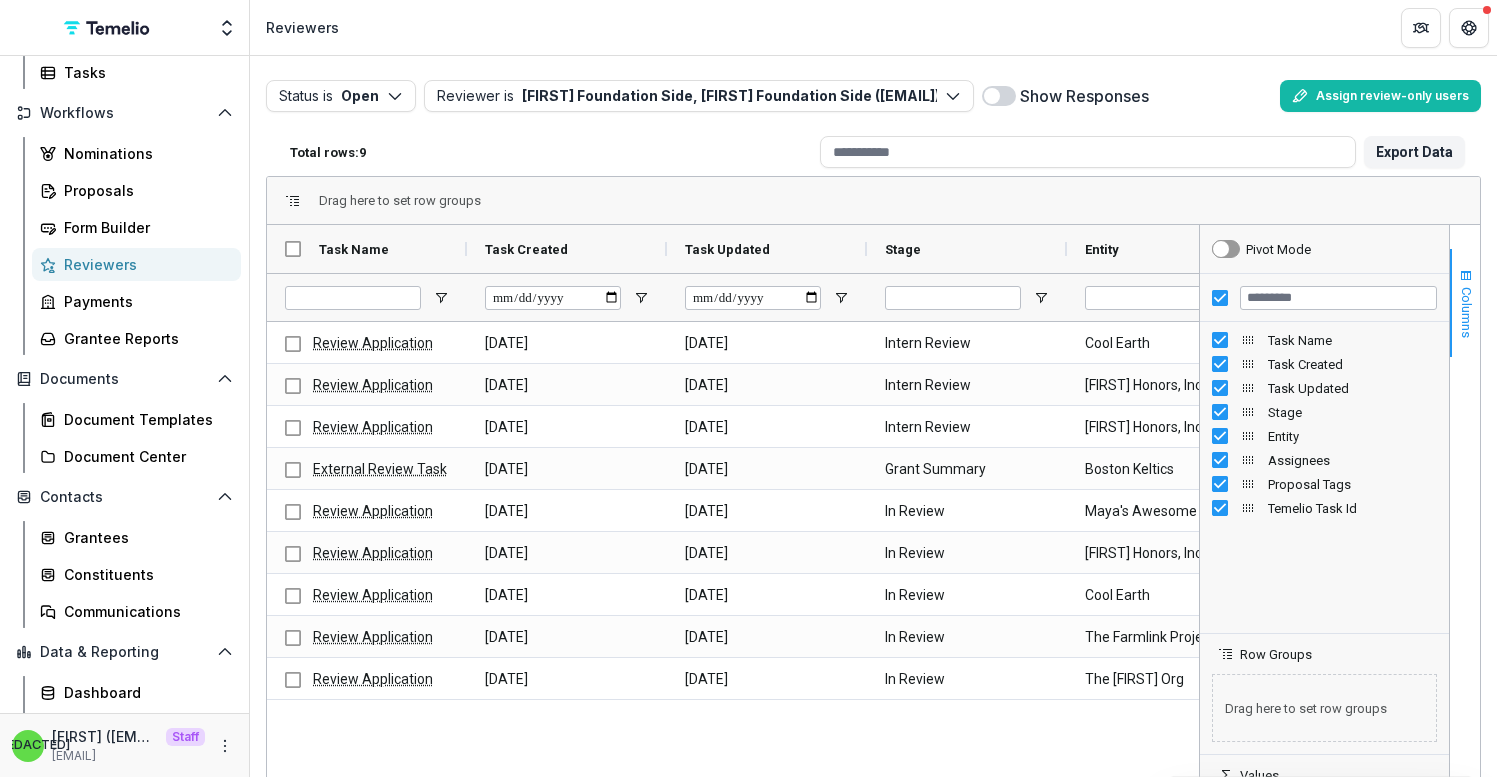 click on "Columns" at bounding box center [1466, 312] 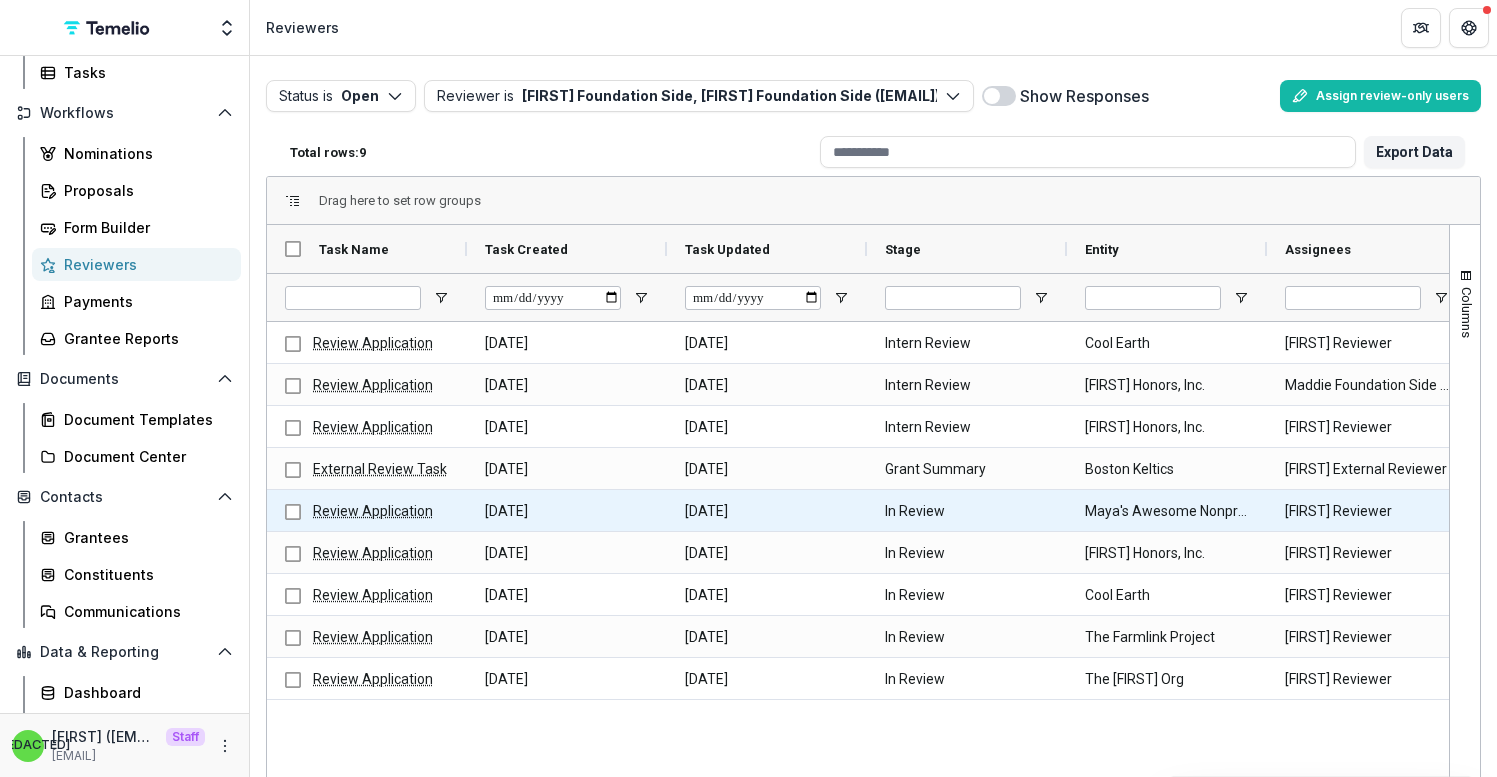 scroll, scrollTop: 99, scrollLeft: 0, axis: vertical 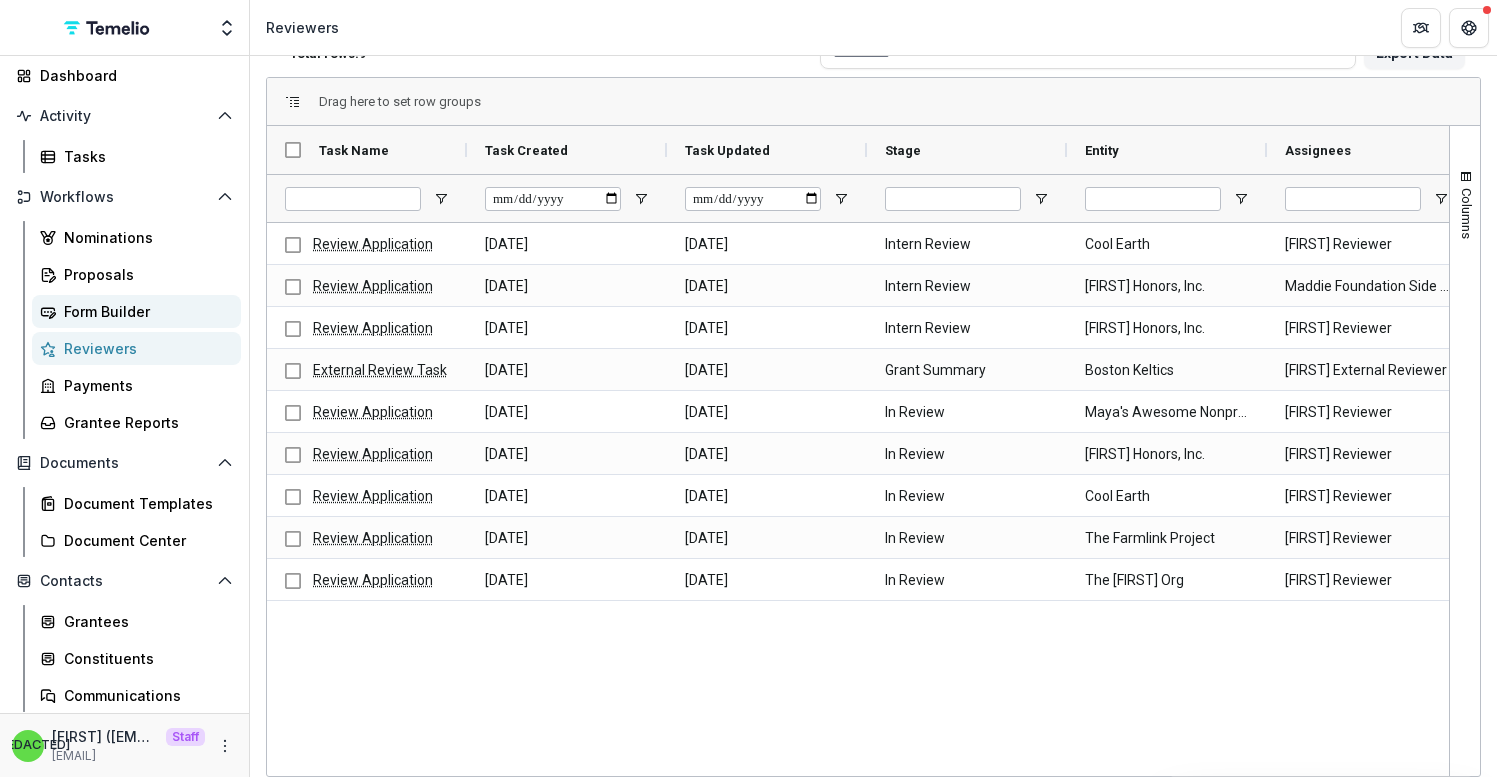 click on "Form Builder" at bounding box center [144, 311] 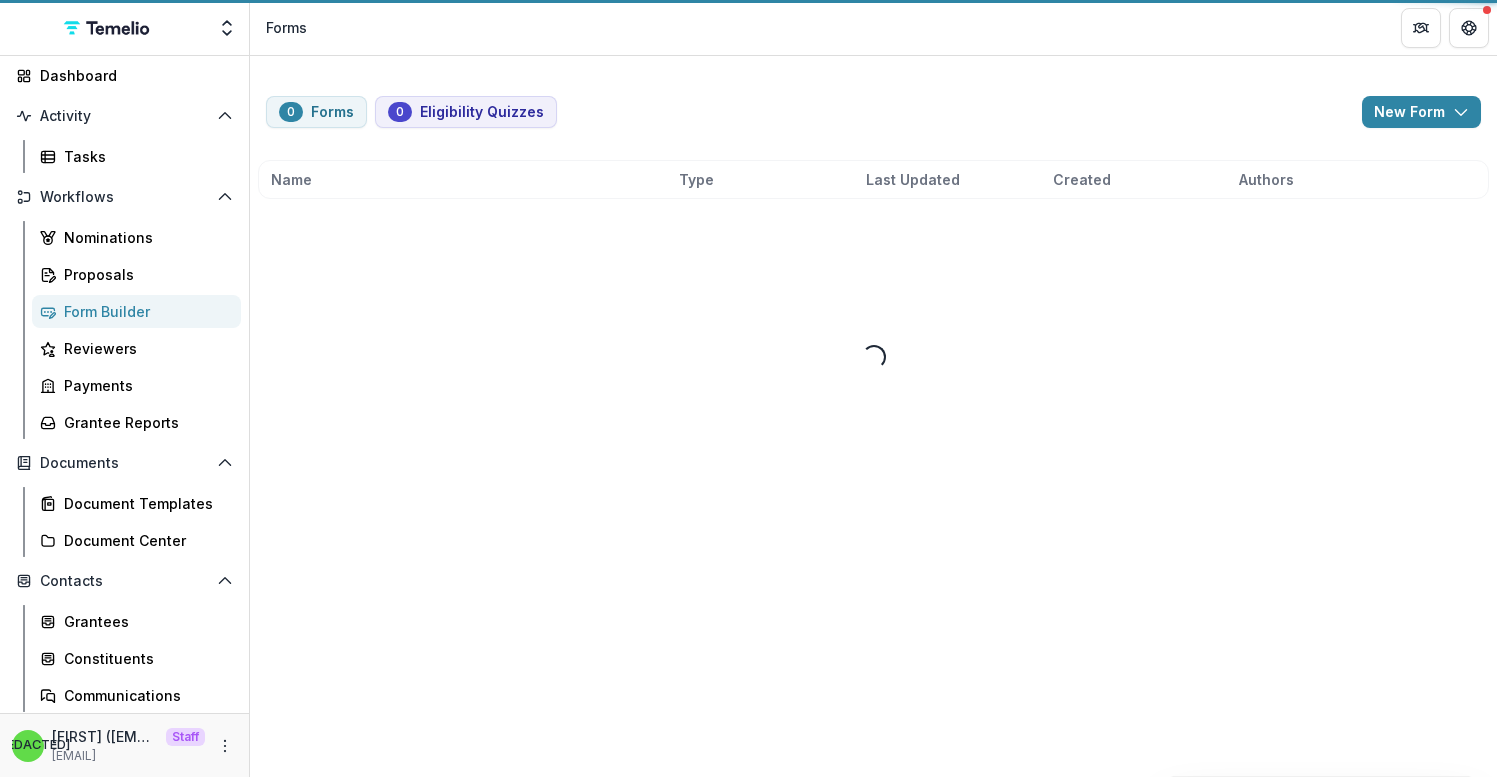 scroll, scrollTop: 0, scrollLeft: 0, axis: both 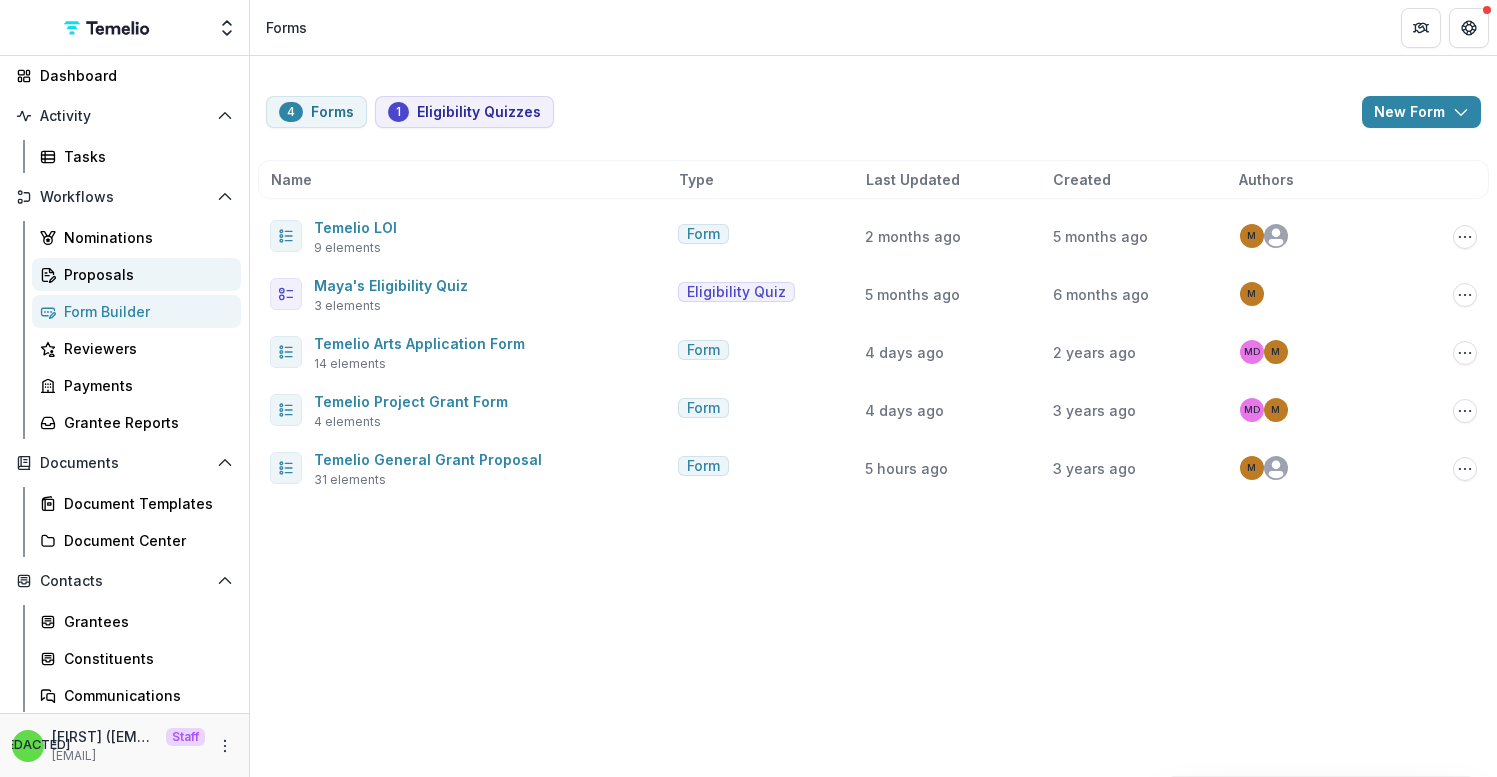 click on "Proposals" at bounding box center (144, 274) 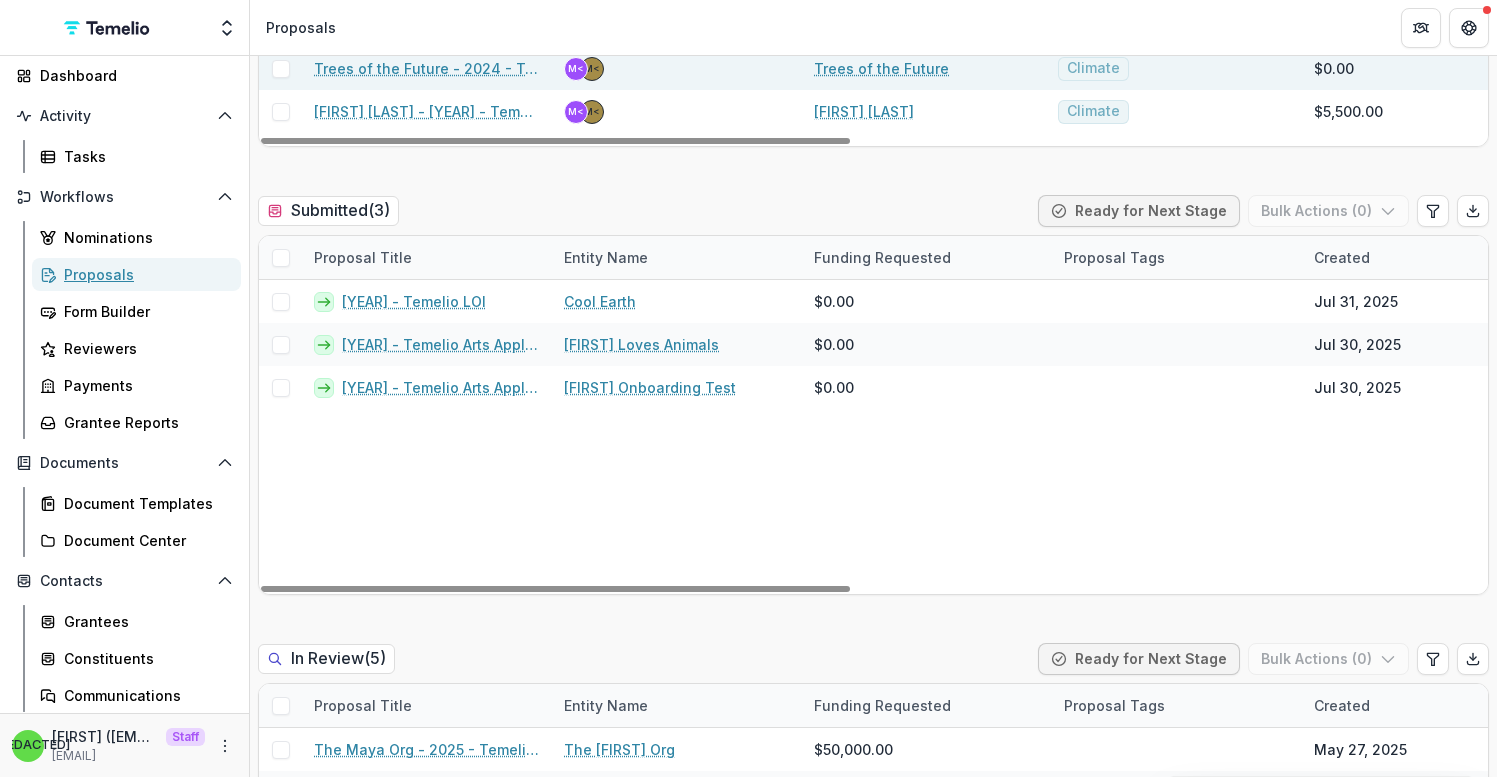 scroll, scrollTop: 520, scrollLeft: 0, axis: vertical 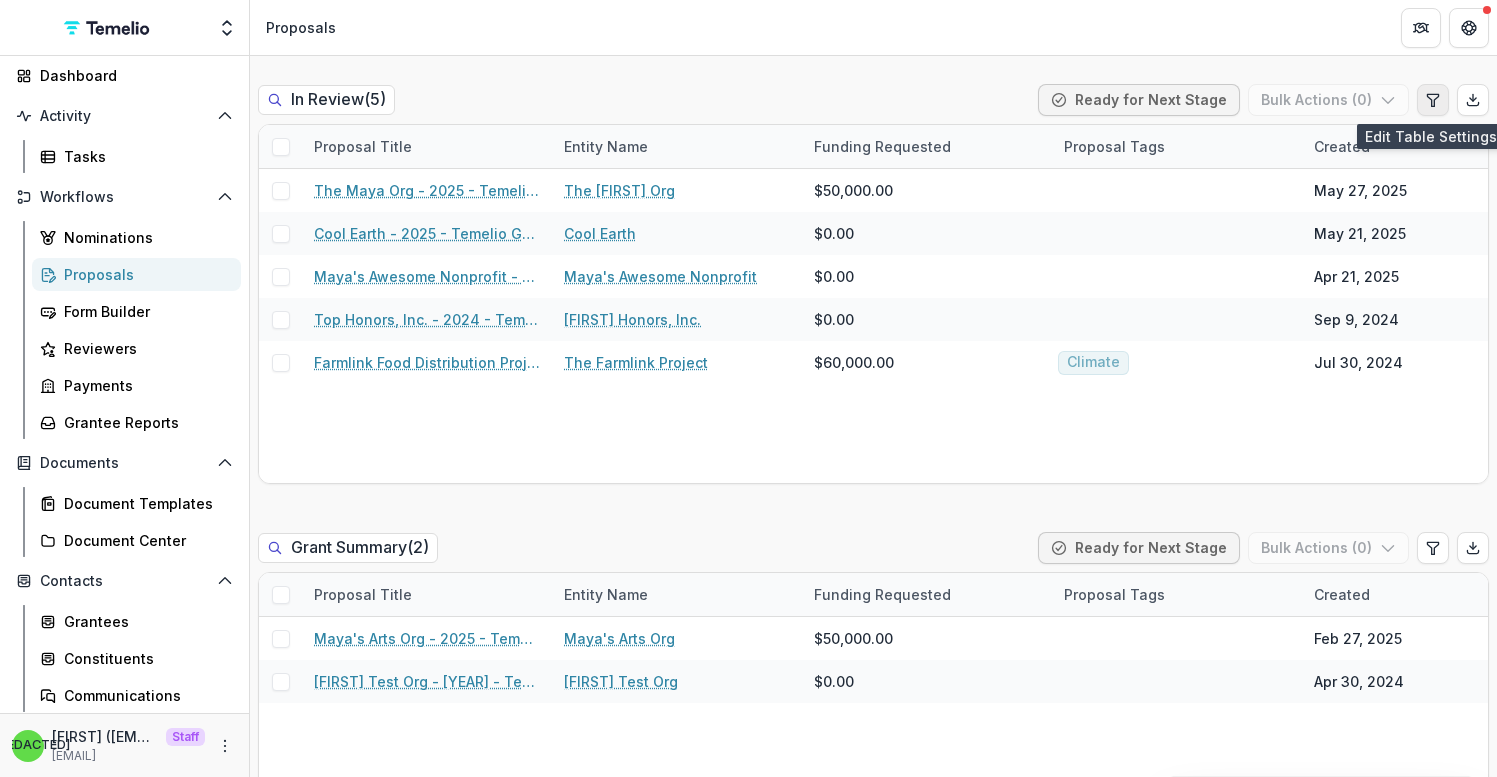 click 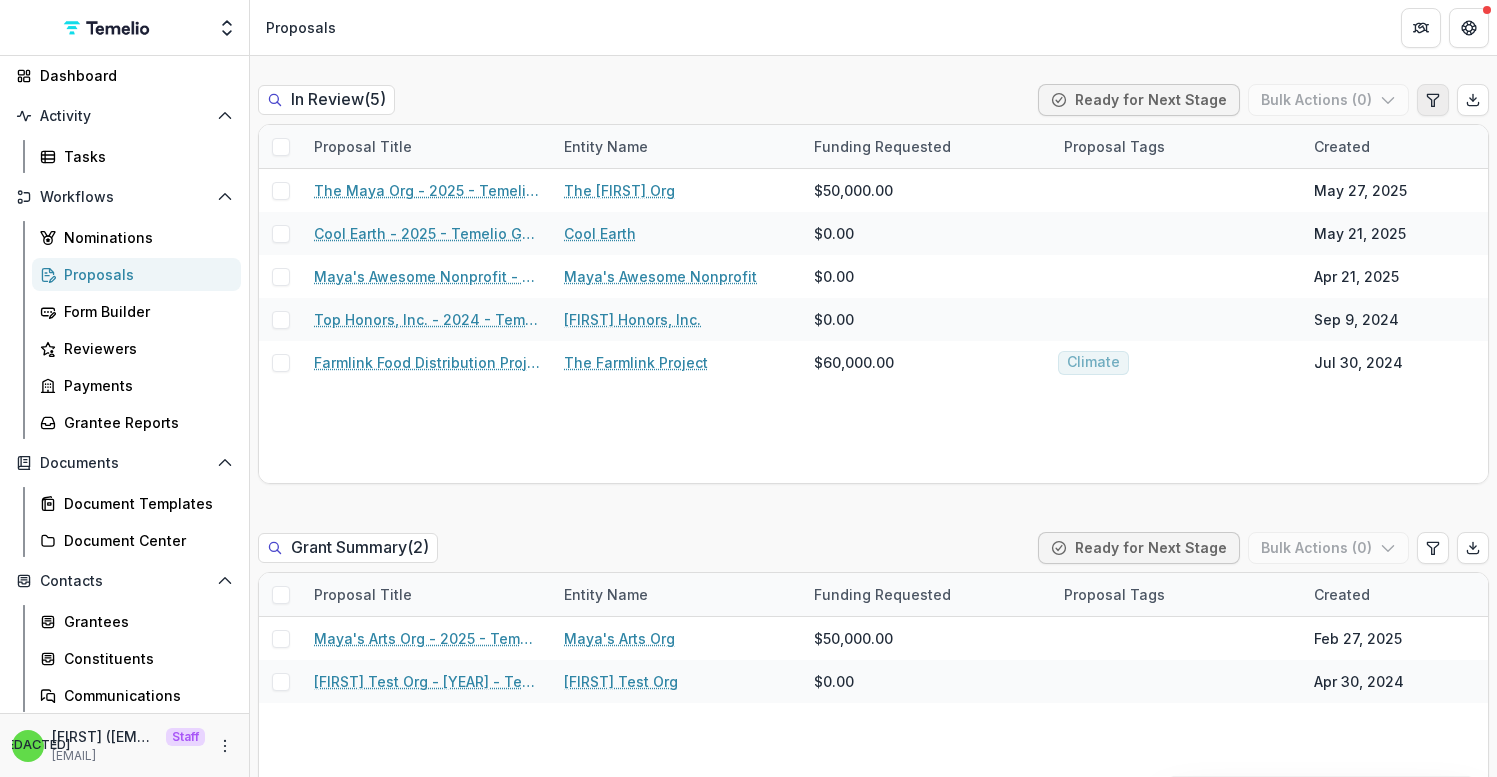 select on "******" 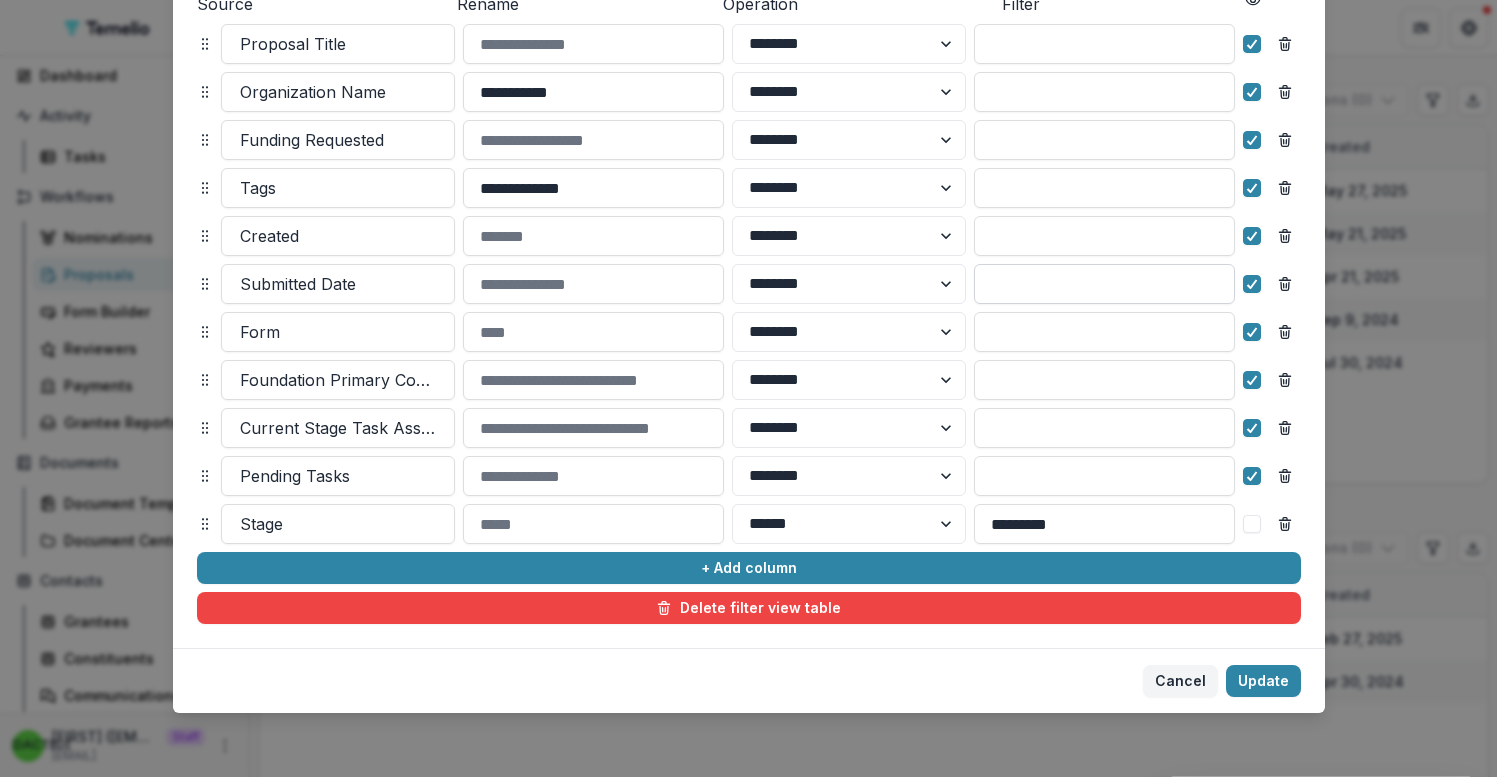 scroll, scrollTop: 0, scrollLeft: 0, axis: both 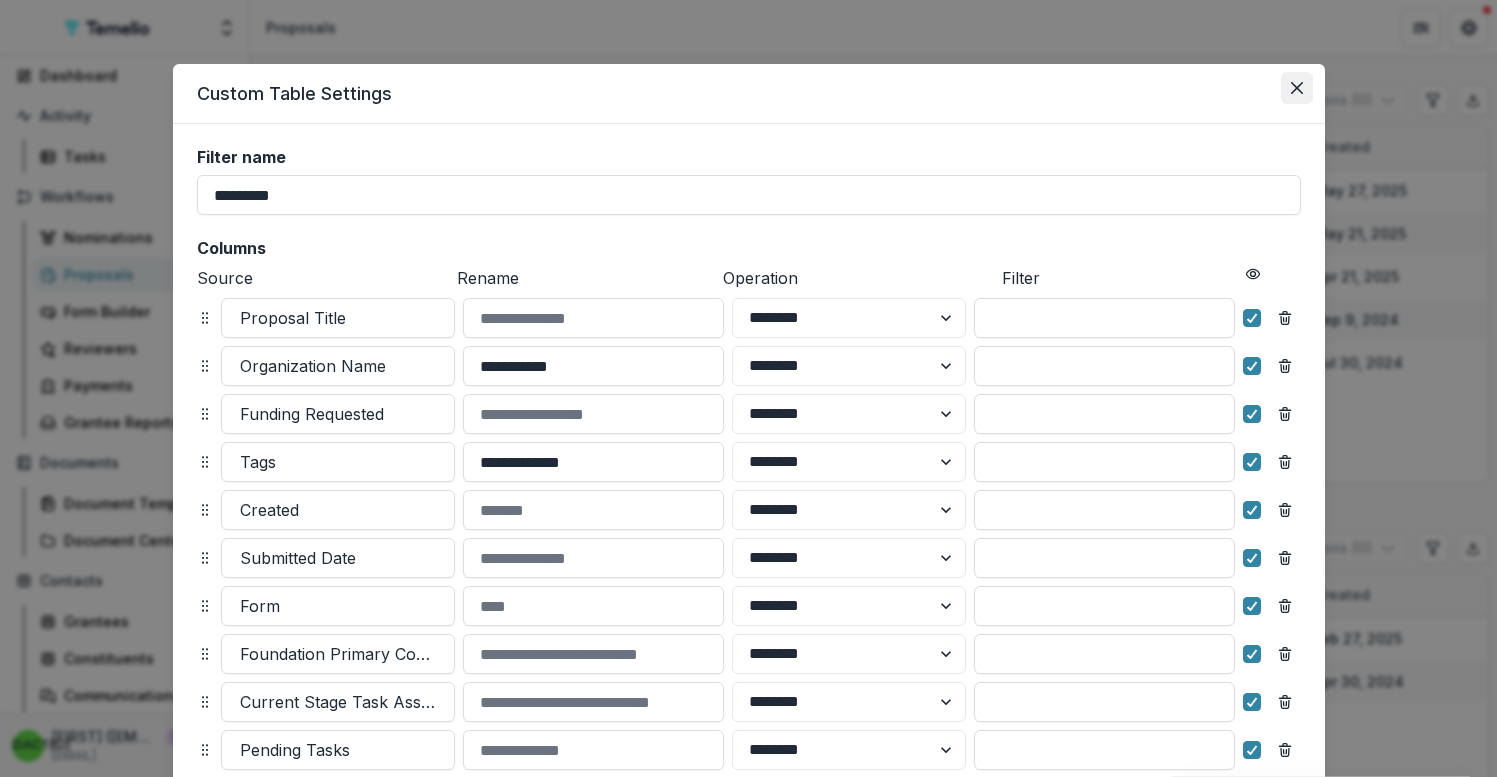 click 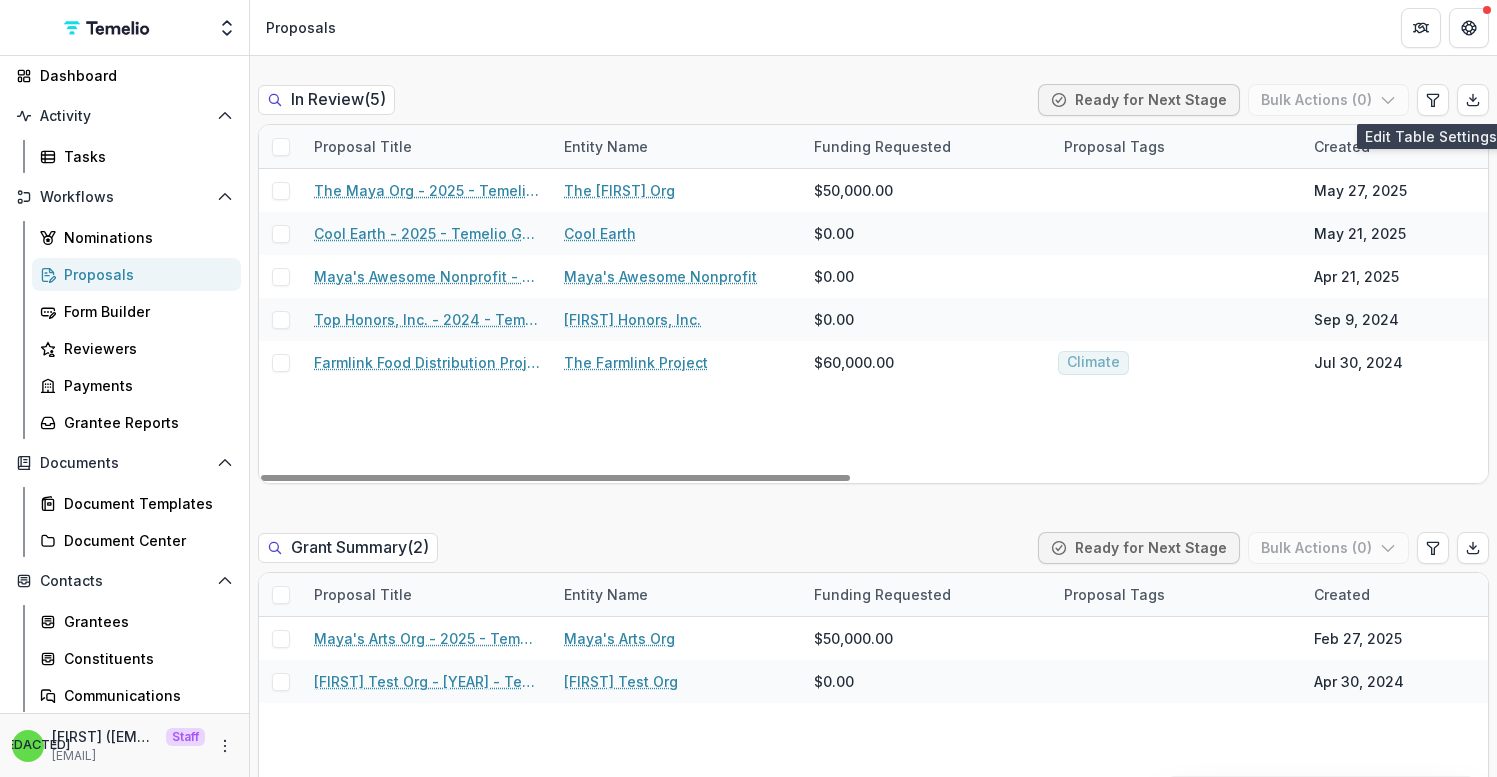 click on "In Review  ( 5 ) Ready for Next Stage Bulk Actions ( 0 )" at bounding box center (873, 104) 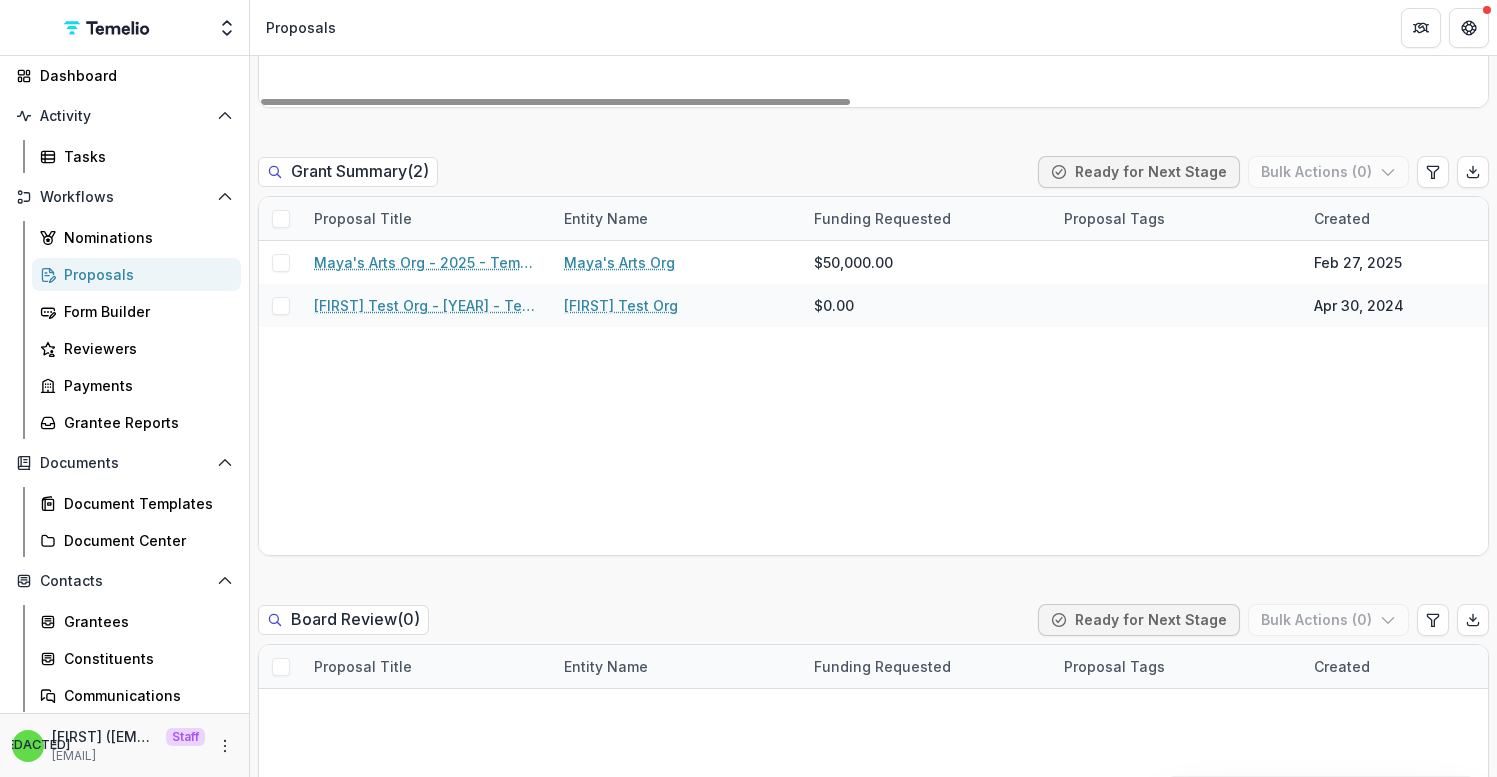 scroll, scrollTop: 1458, scrollLeft: 0, axis: vertical 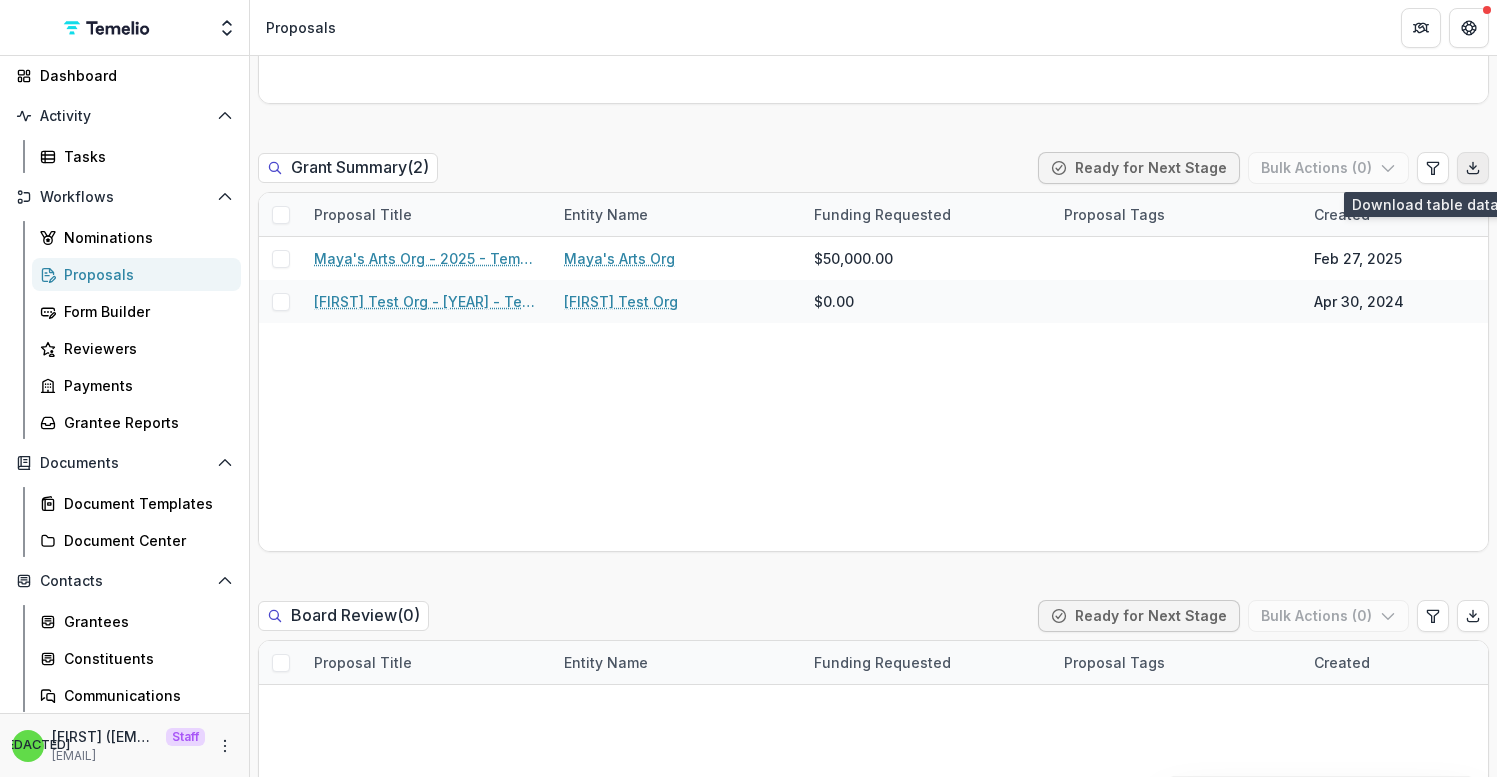 click 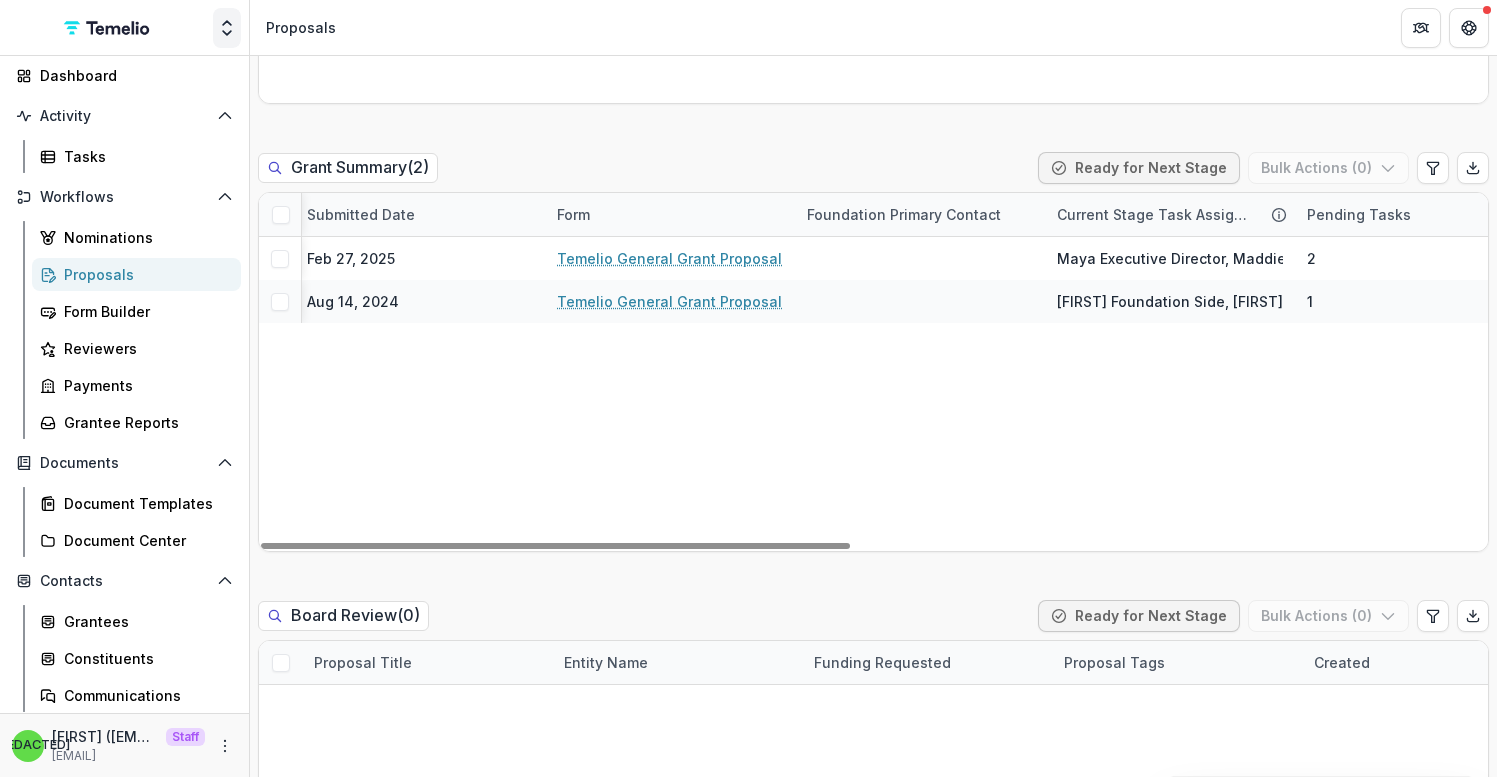 scroll, scrollTop: 0, scrollLeft: 1320, axis: horizontal 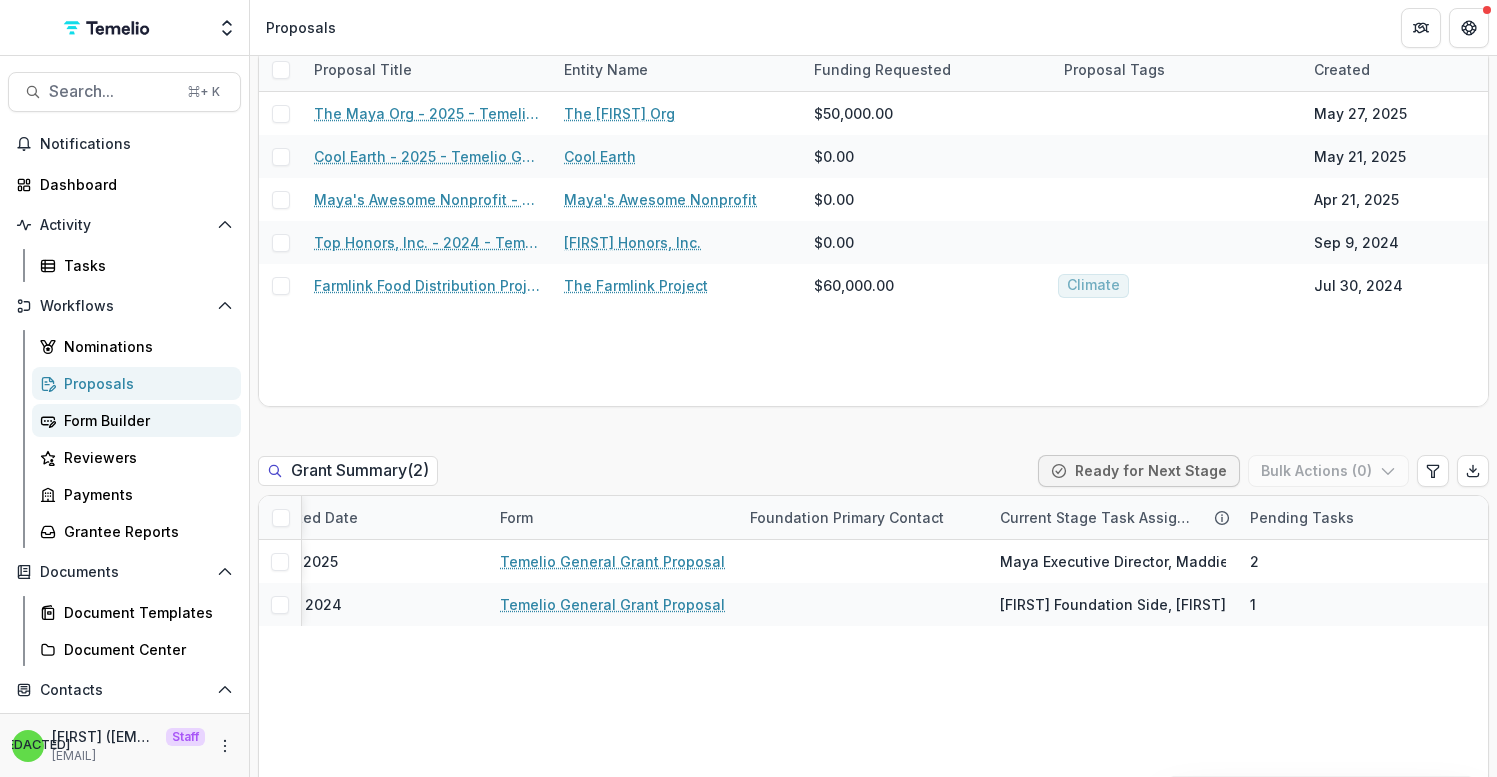 click on "Form Builder" at bounding box center [144, 420] 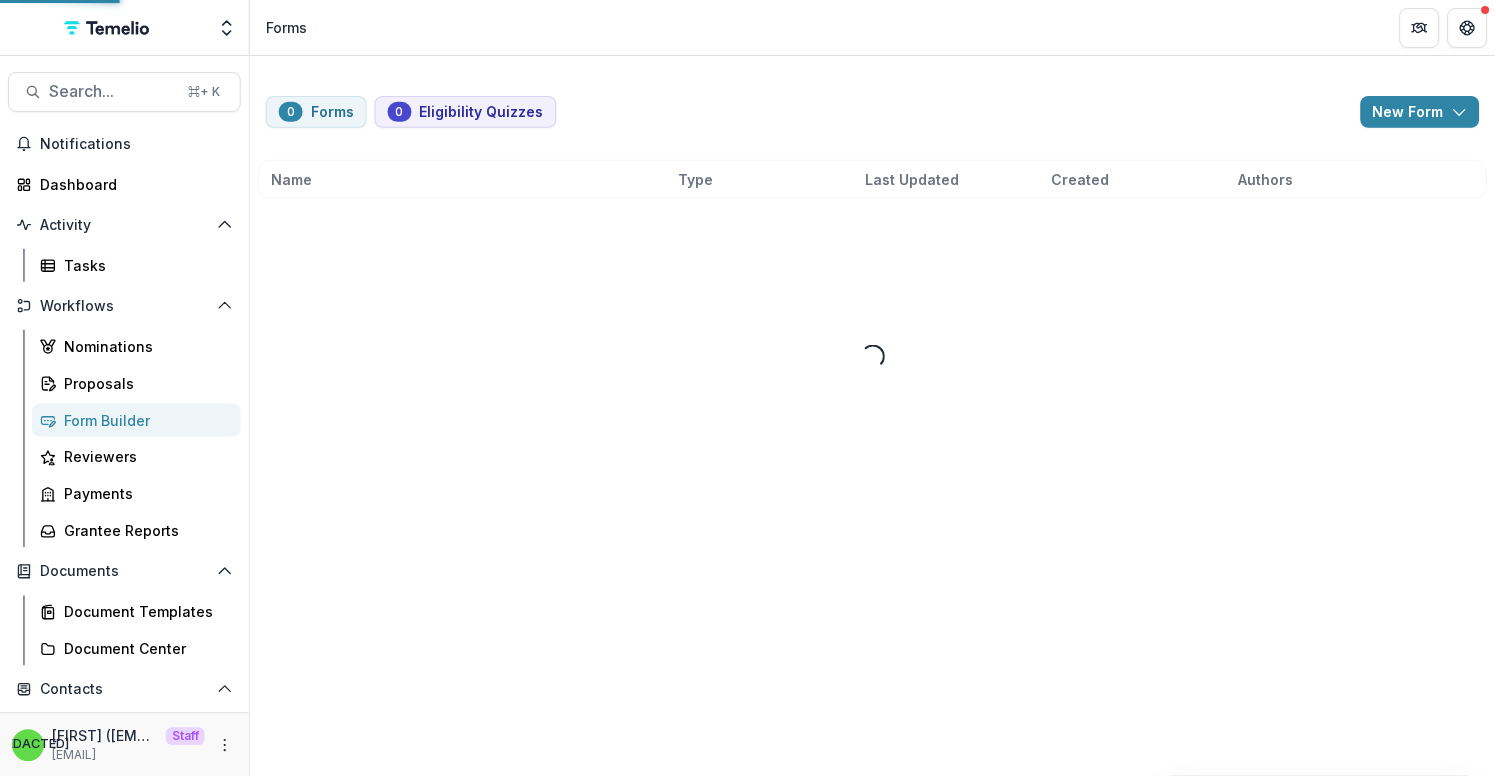 scroll, scrollTop: 0, scrollLeft: 0, axis: both 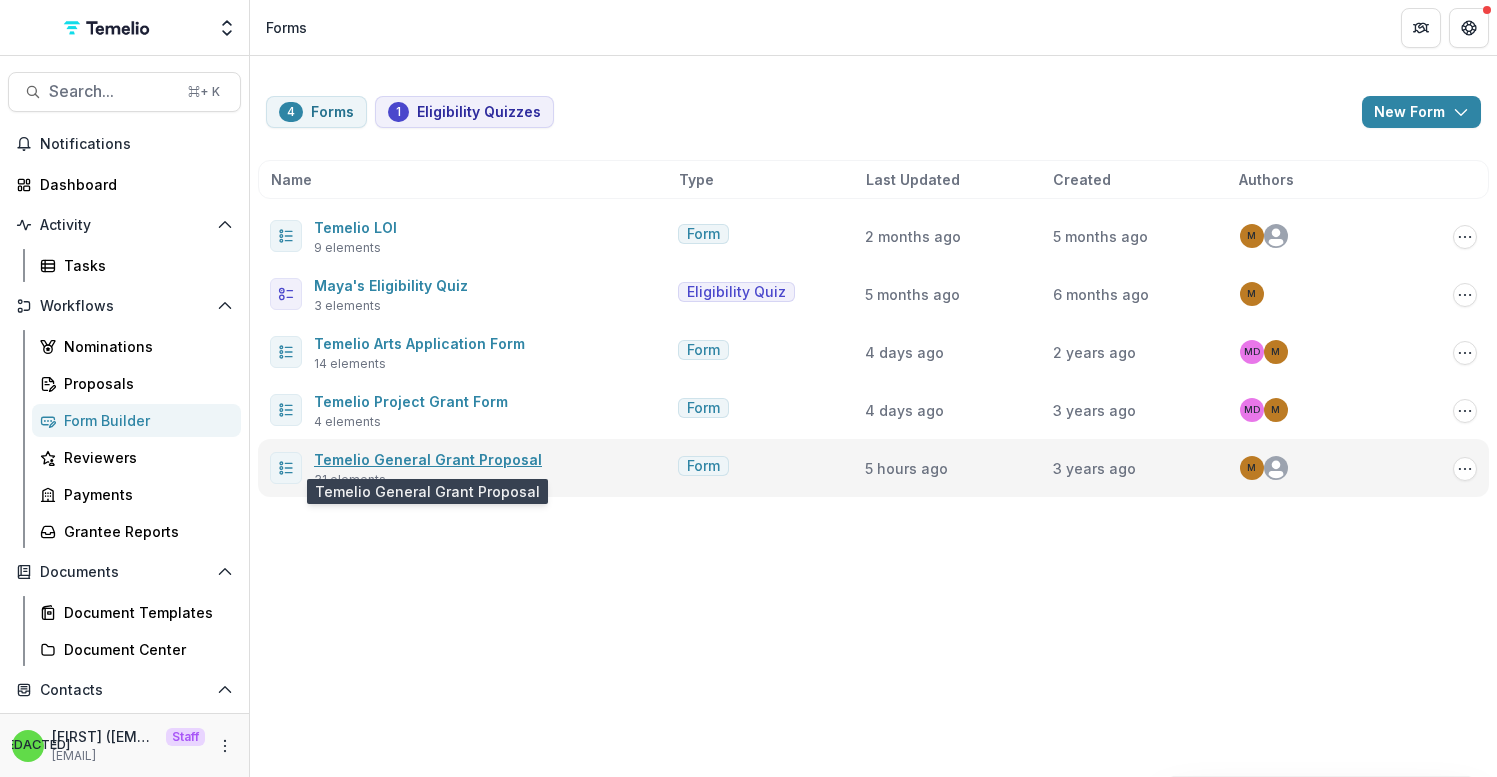 click on "Temelio General Grant Proposal" at bounding box center [428, 459] 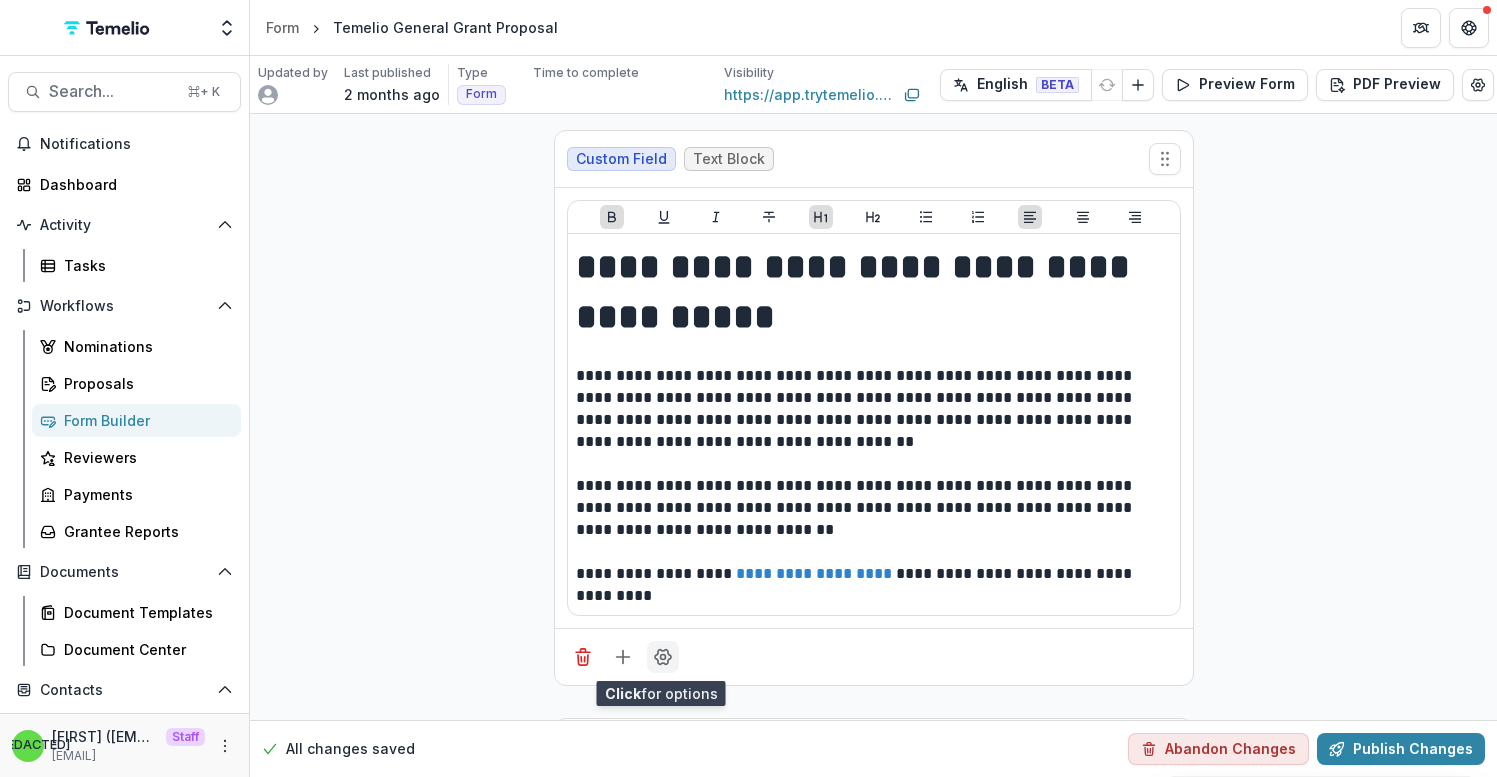 click 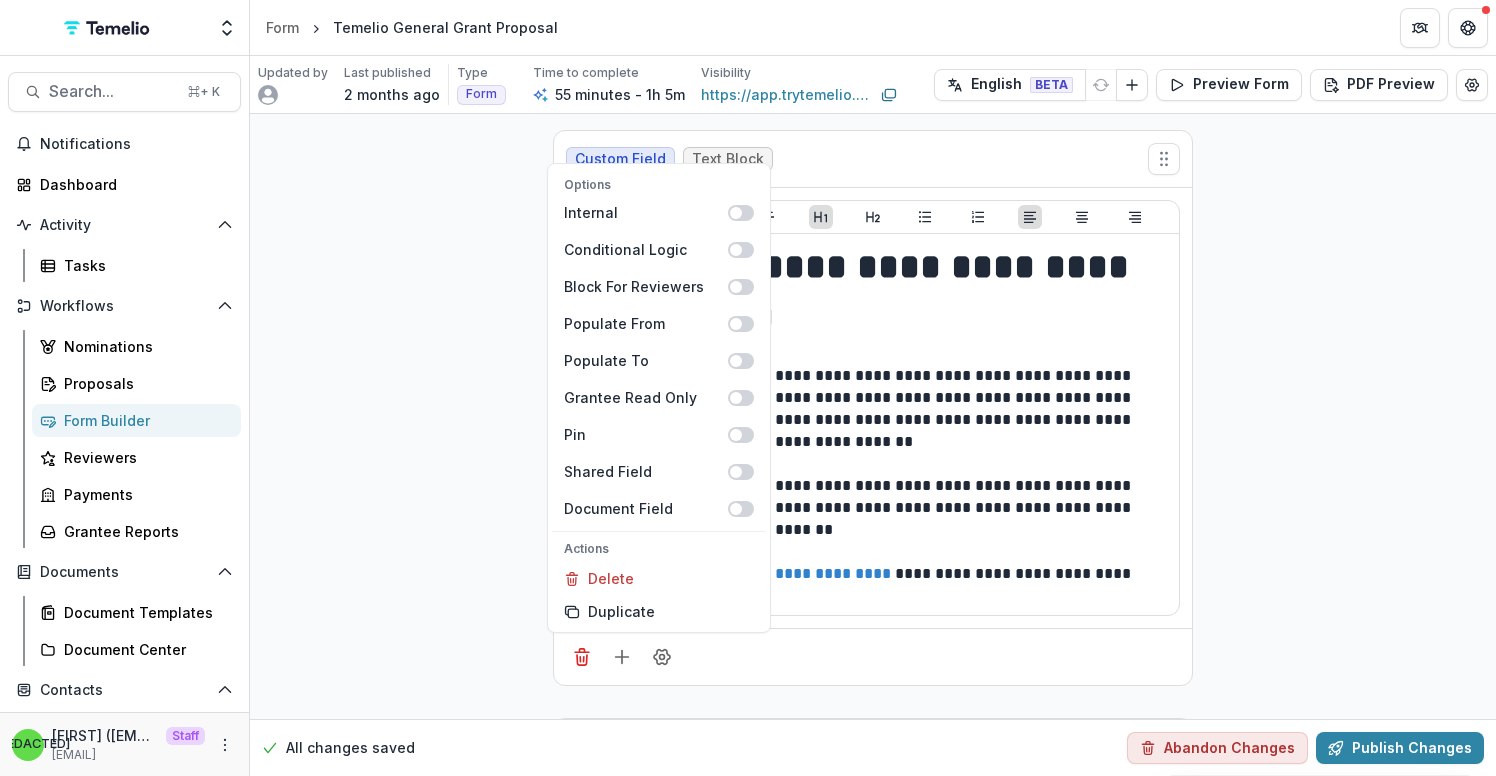 click on "**********" at bounding box center [873, 7055] 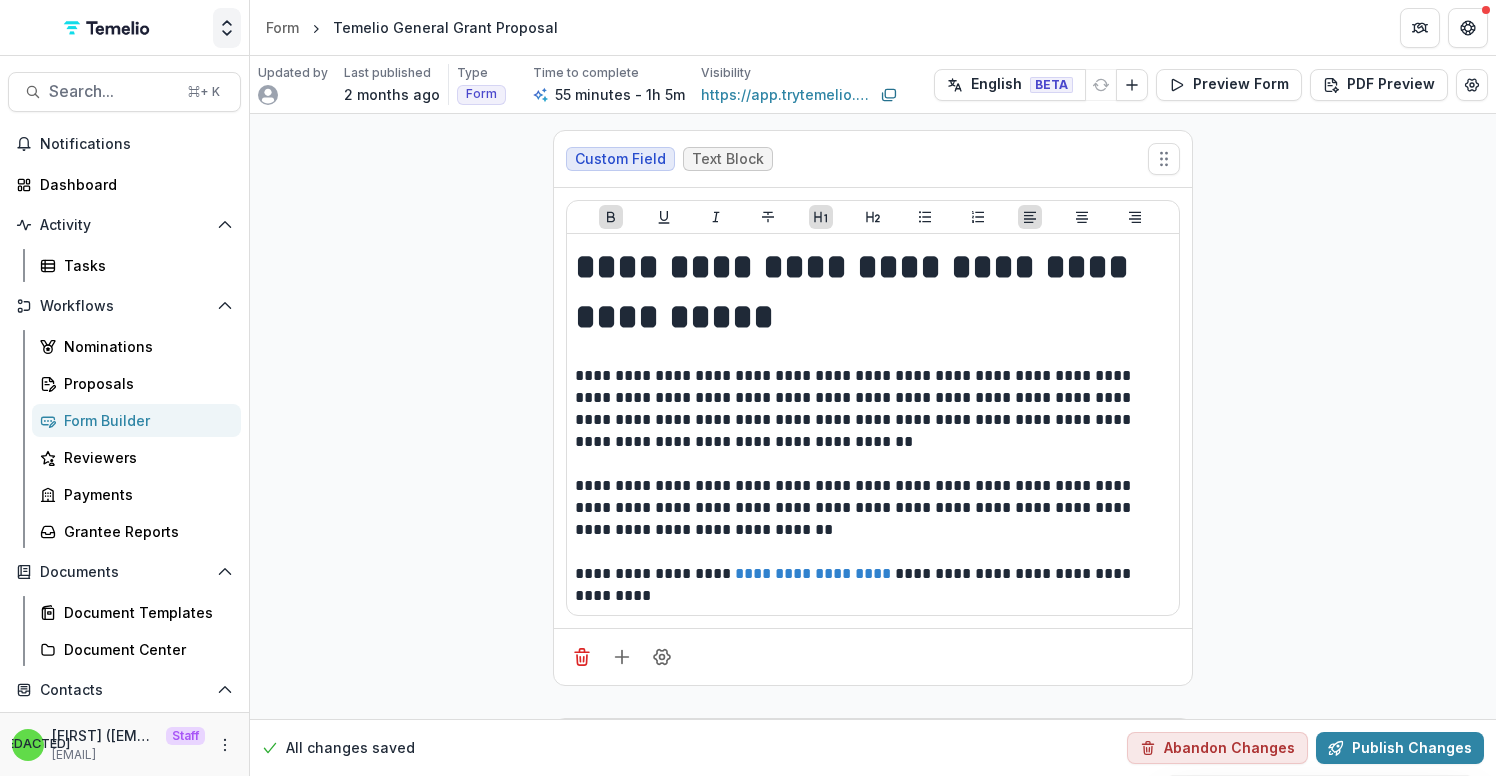 click 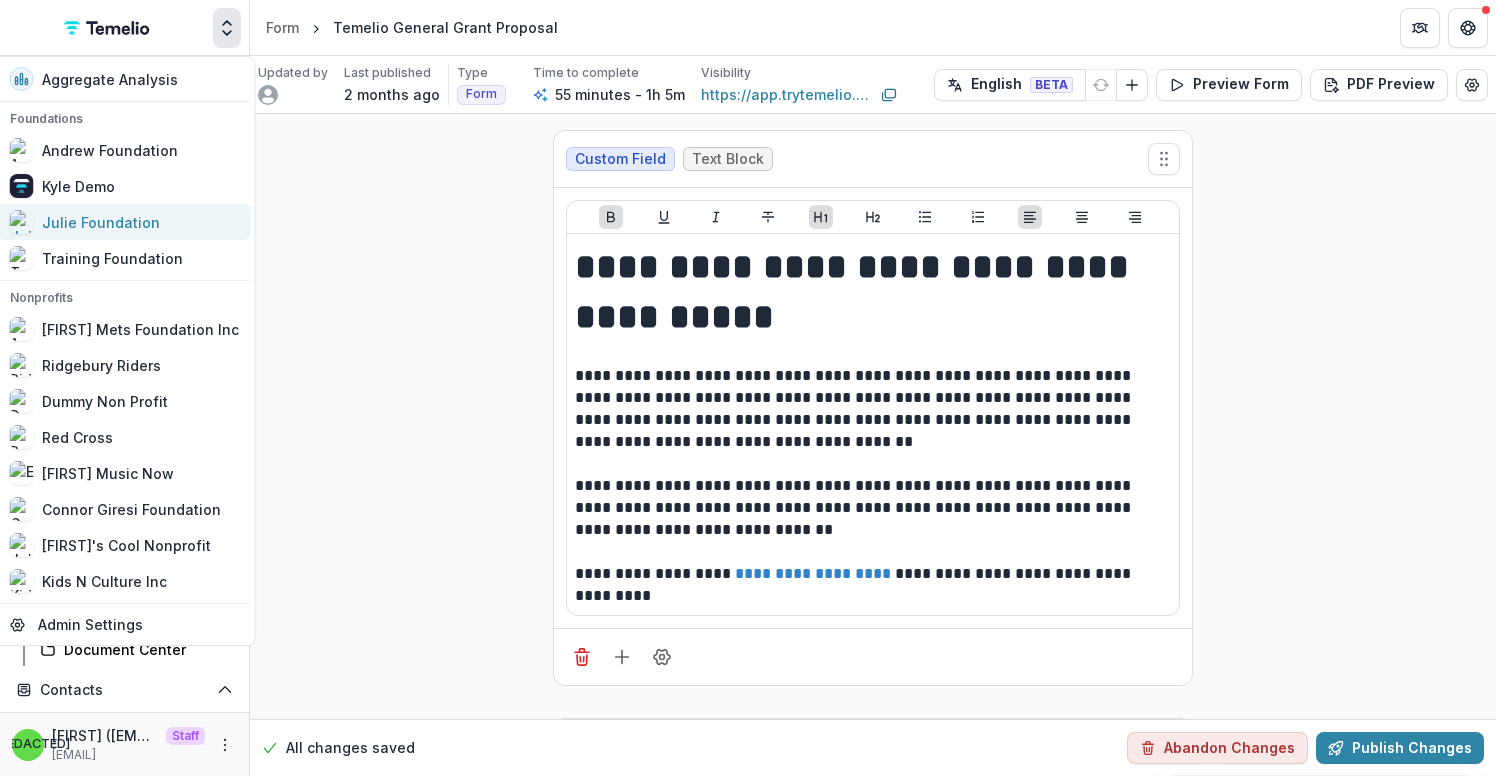 click on "Julie Foundation" at bounding box center [101, 222] 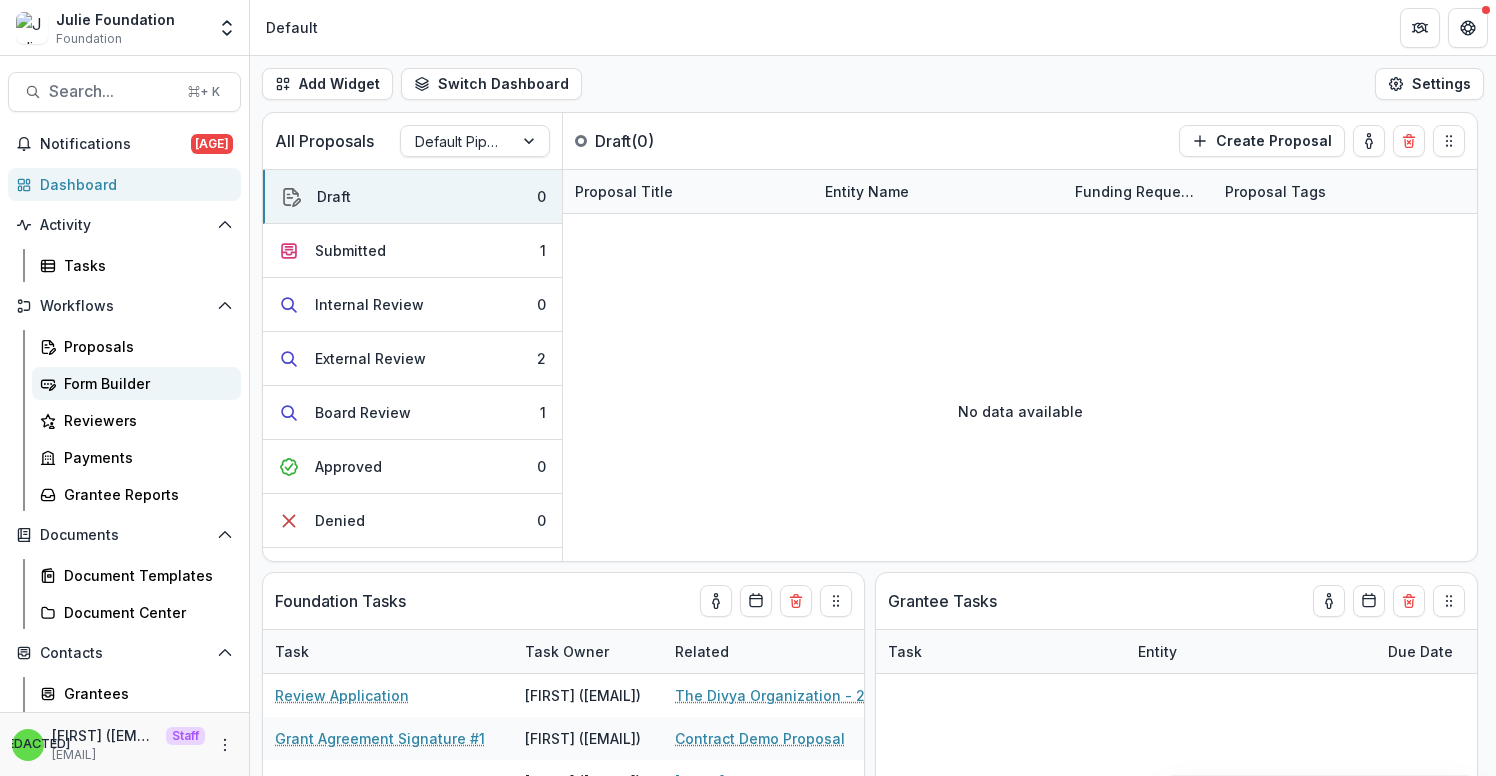 click on "Form Builder" at bounding box center [144, 383] 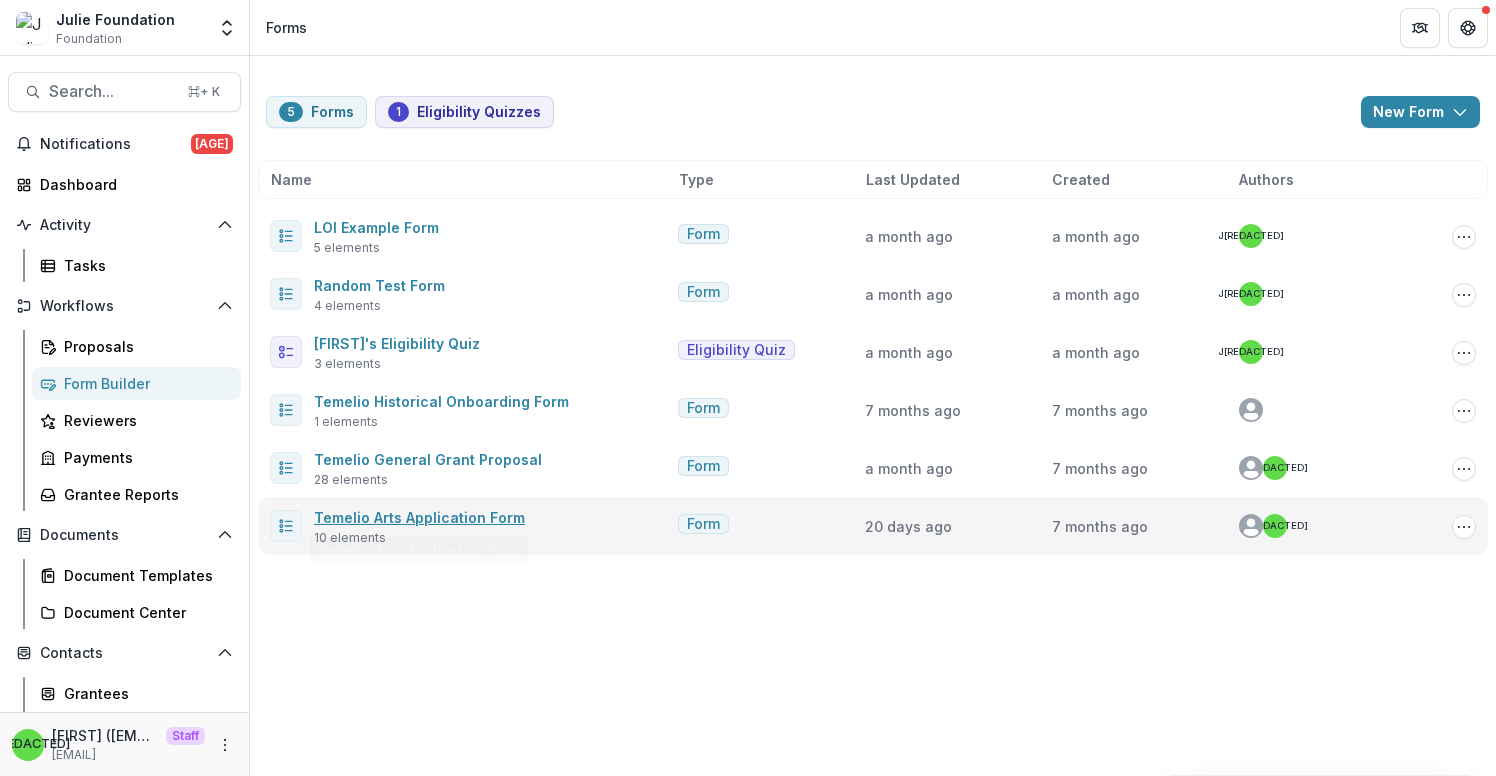 click on "Temelio Arts Application Form" at bounding box center [419, 517] 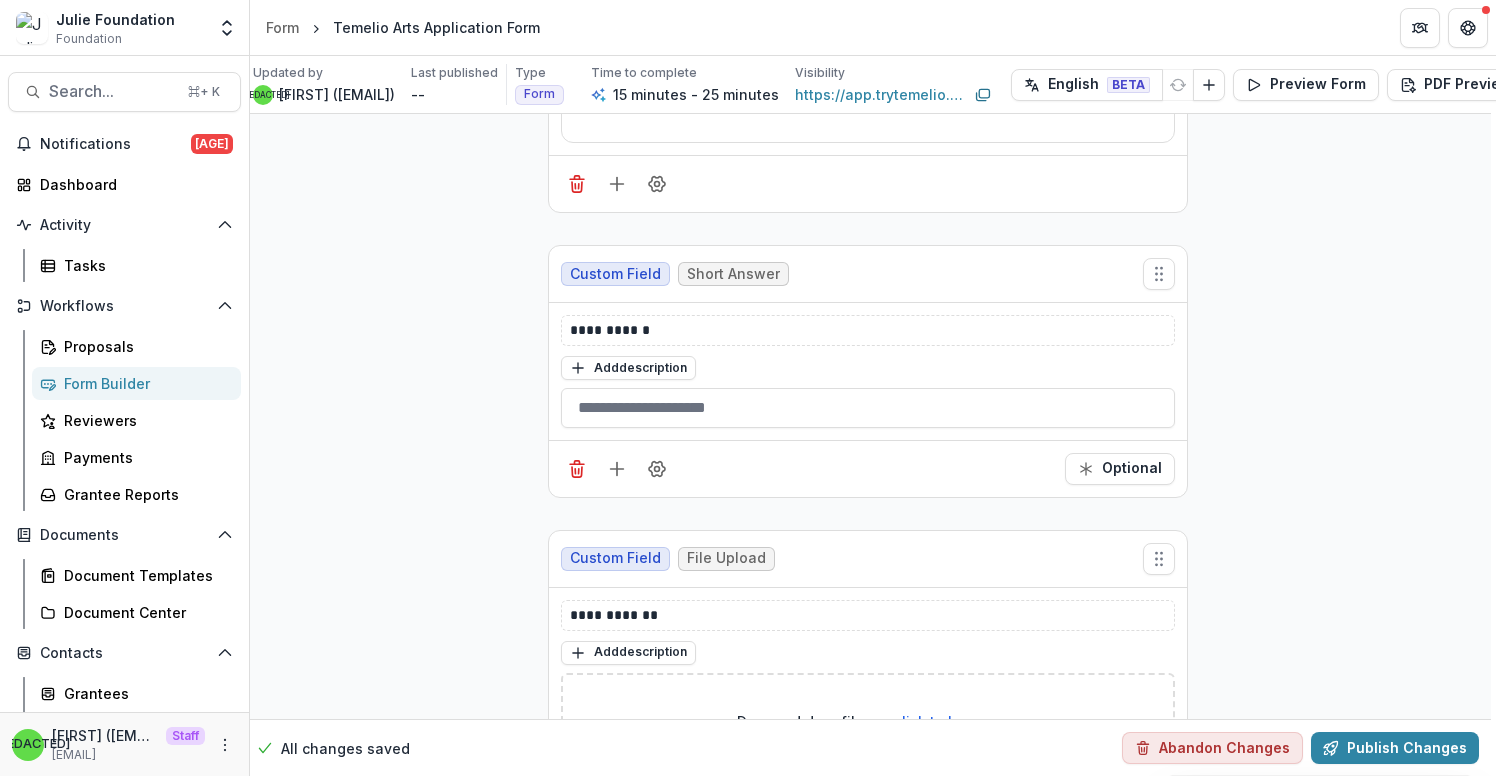 scroll, scrollTop: 1499, scrollLeft: 5, axis: both 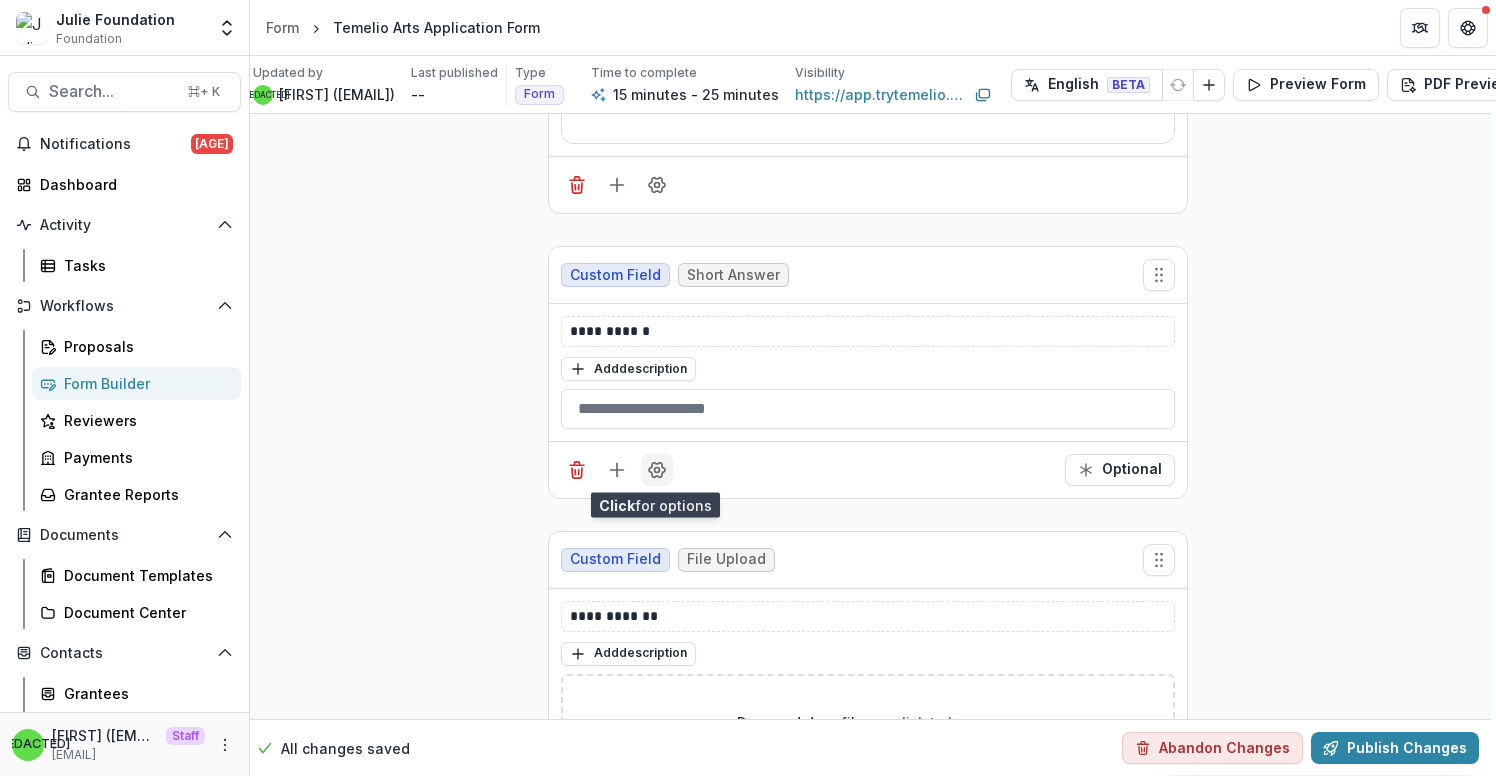 click 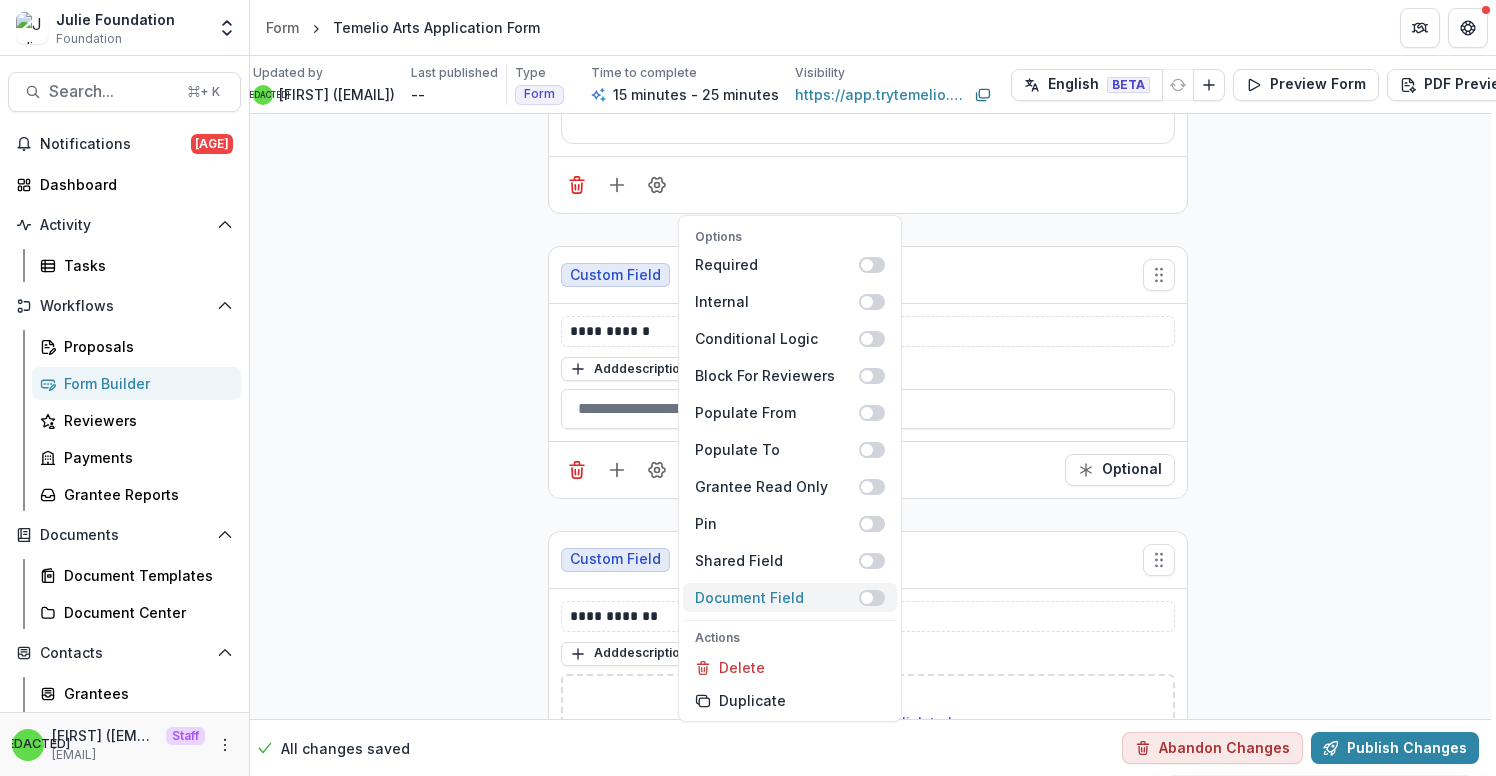 click at bounding box center (867, 598) 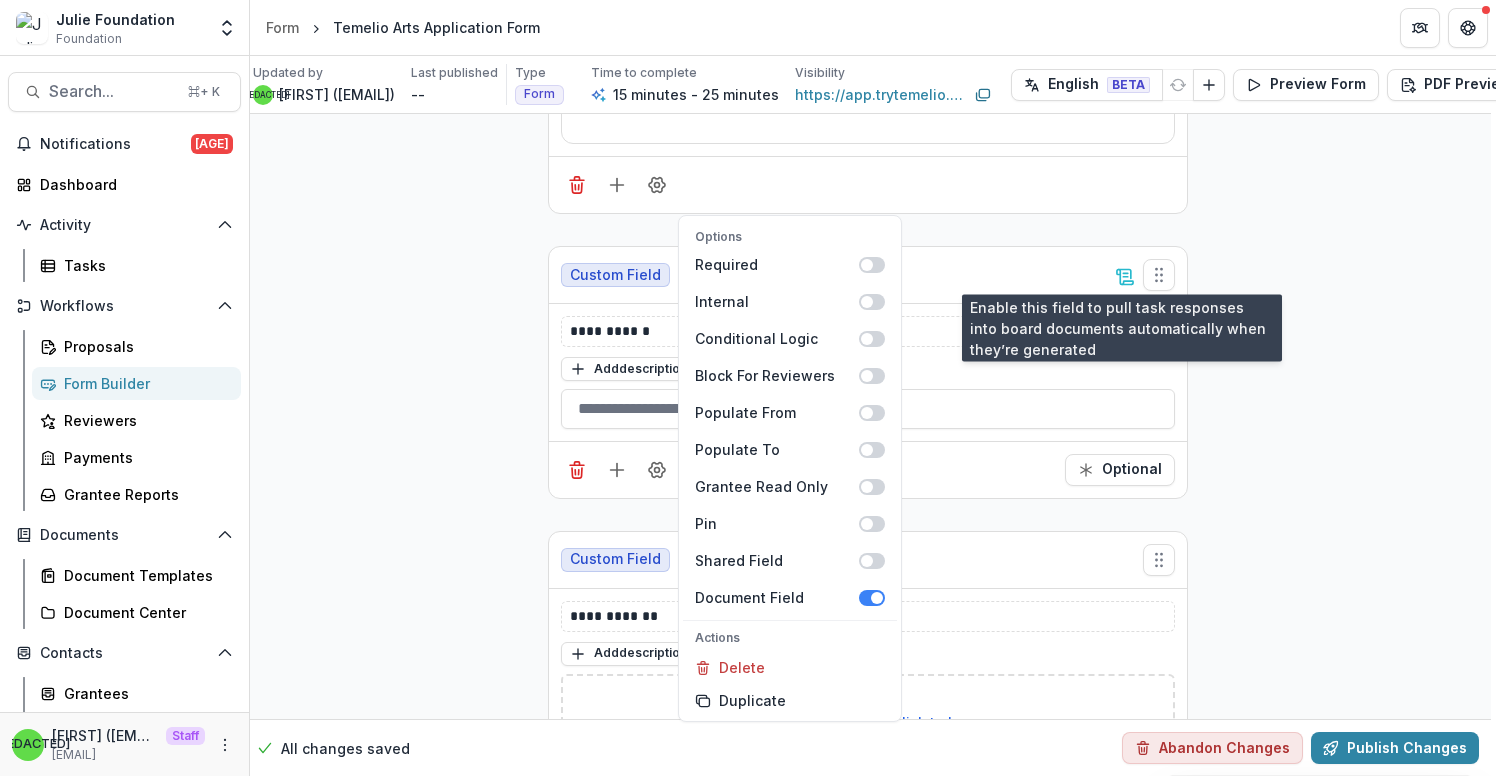 click 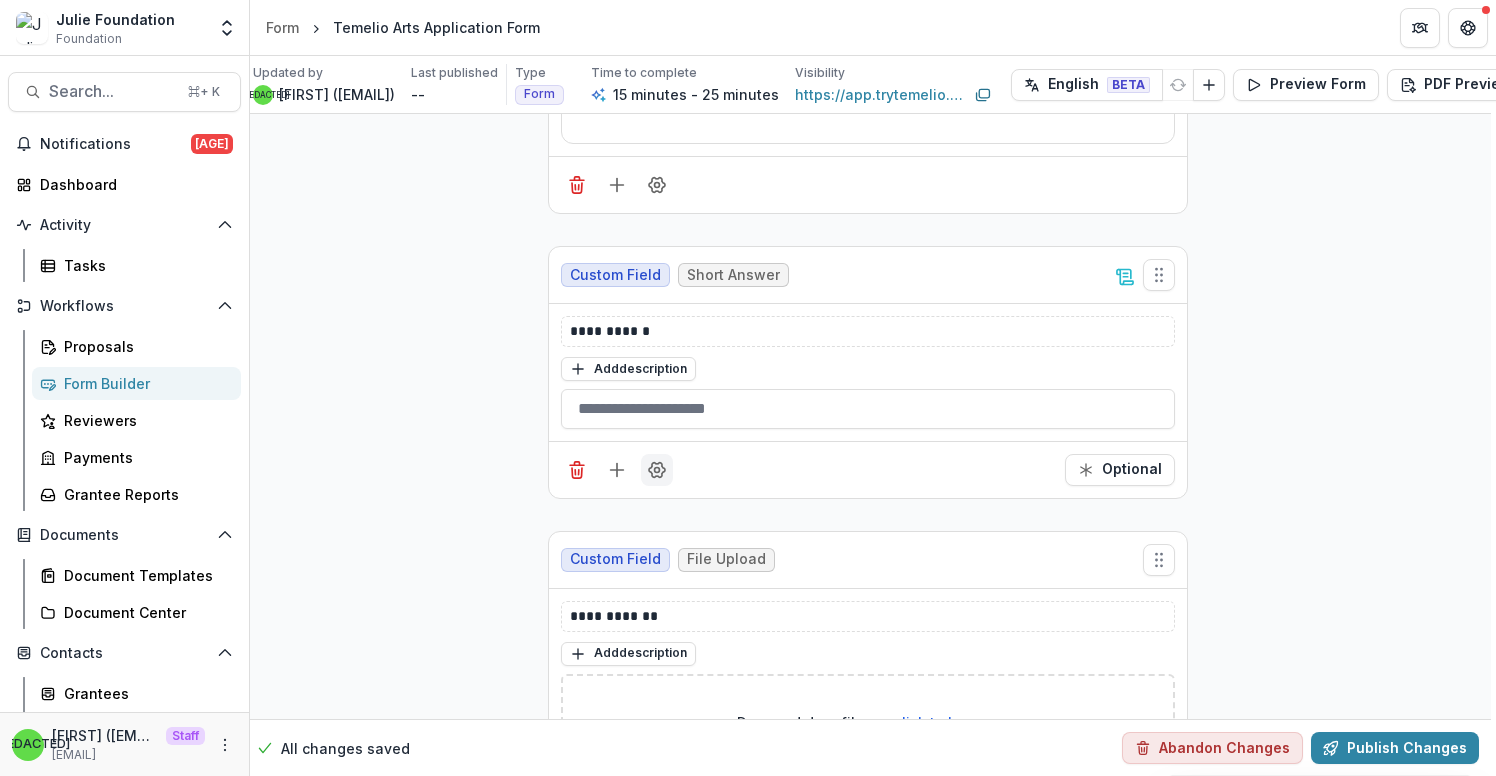 click at bounding box center [657, 470] 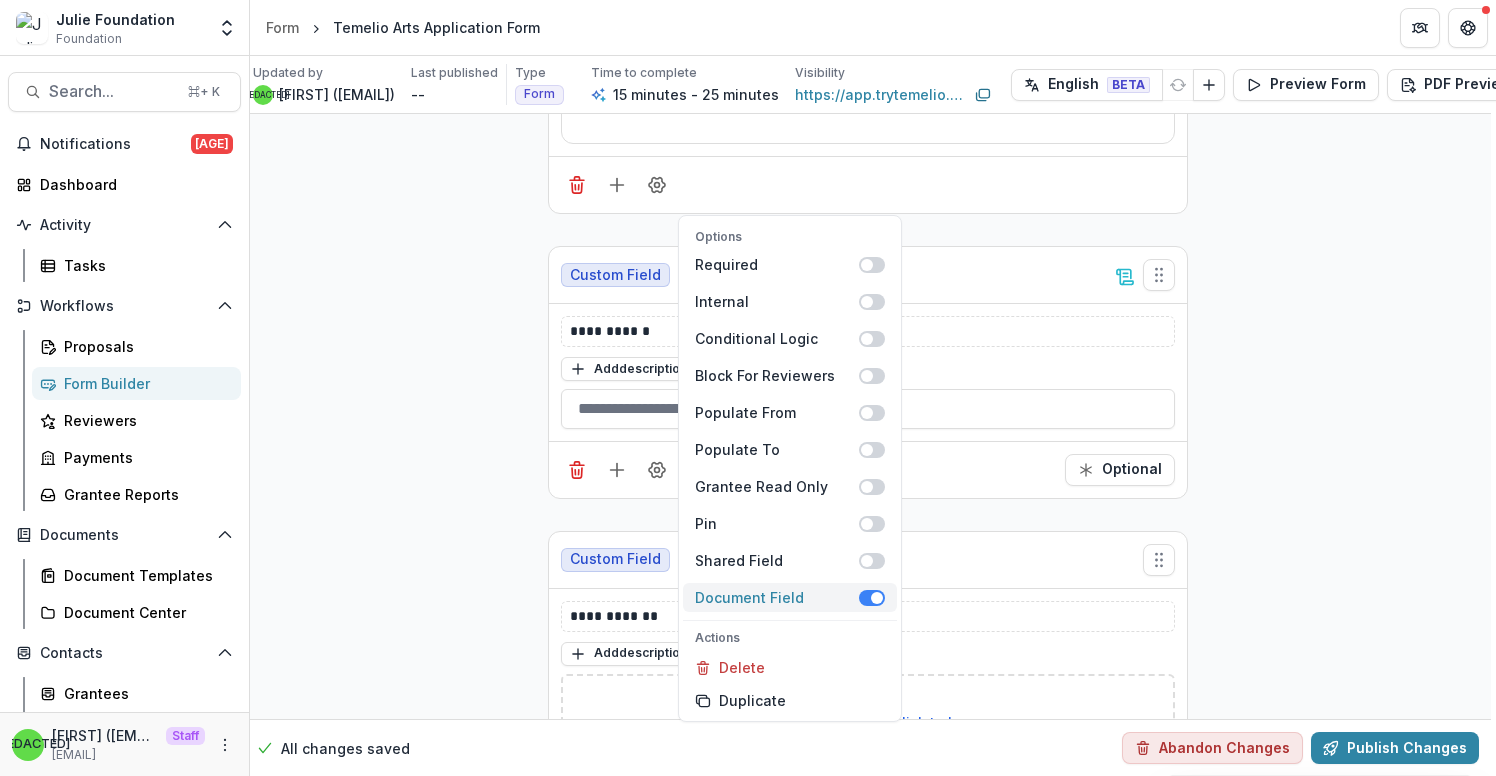 click at bounding box center (877, 598) 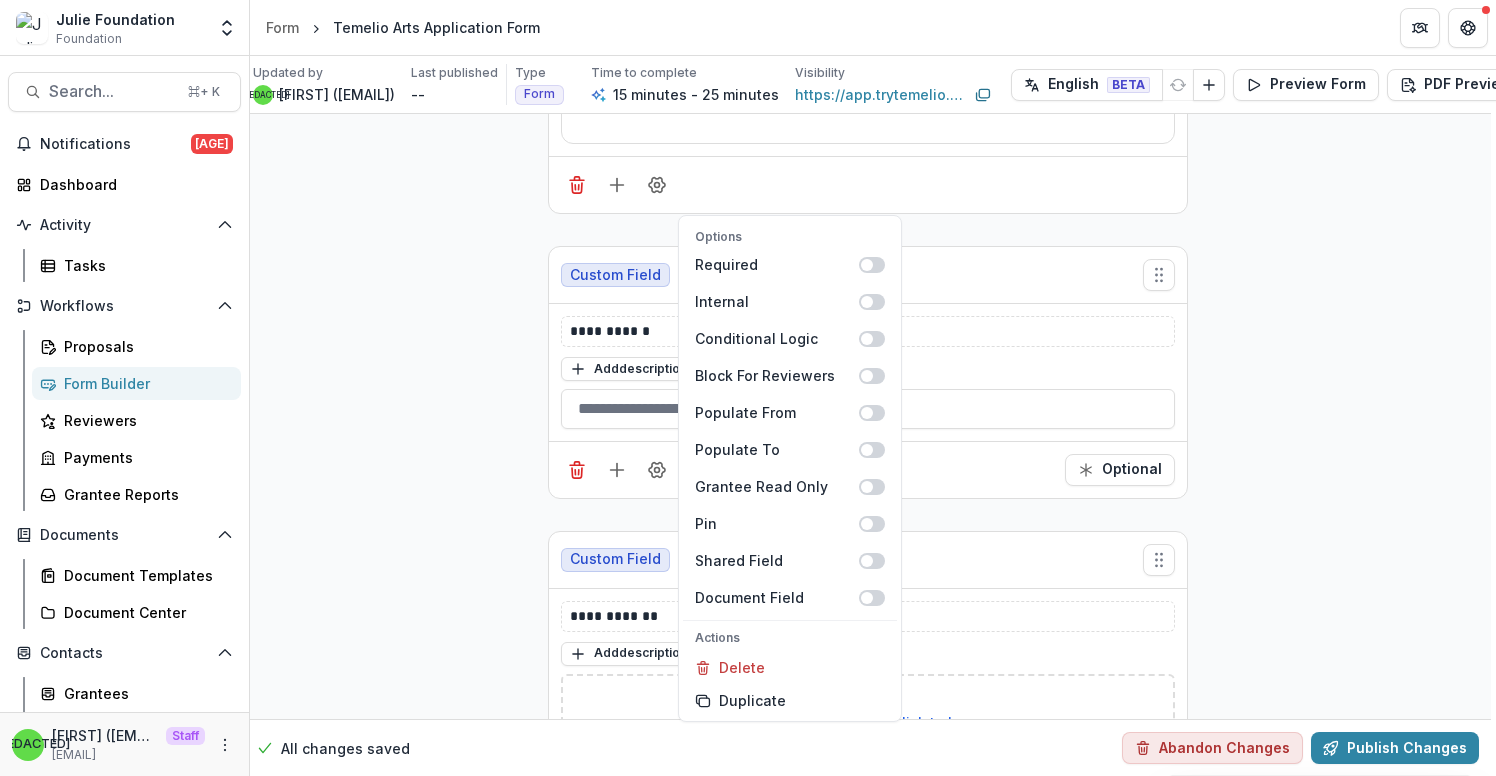click on "Optional" at bounding box center [868, 469] 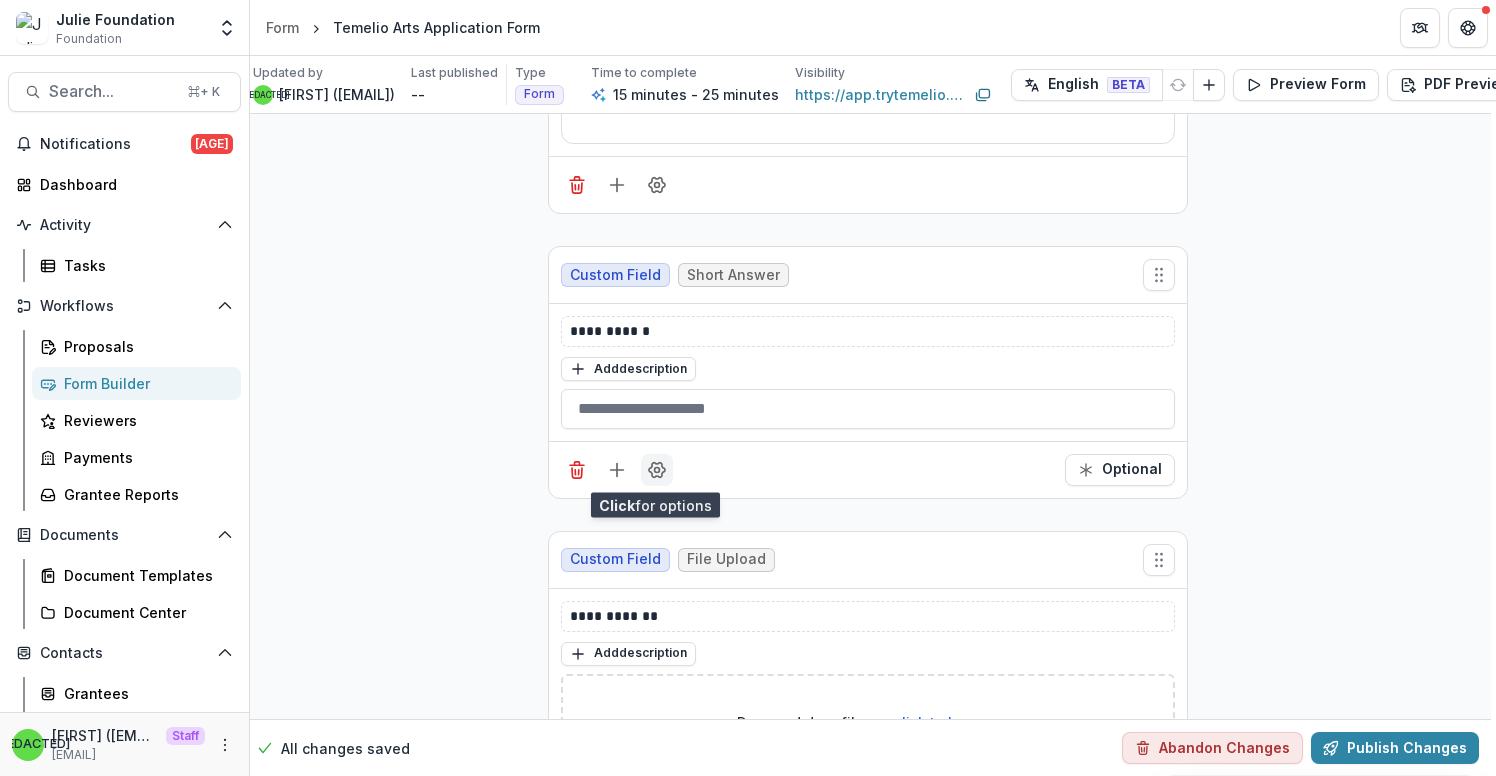 click 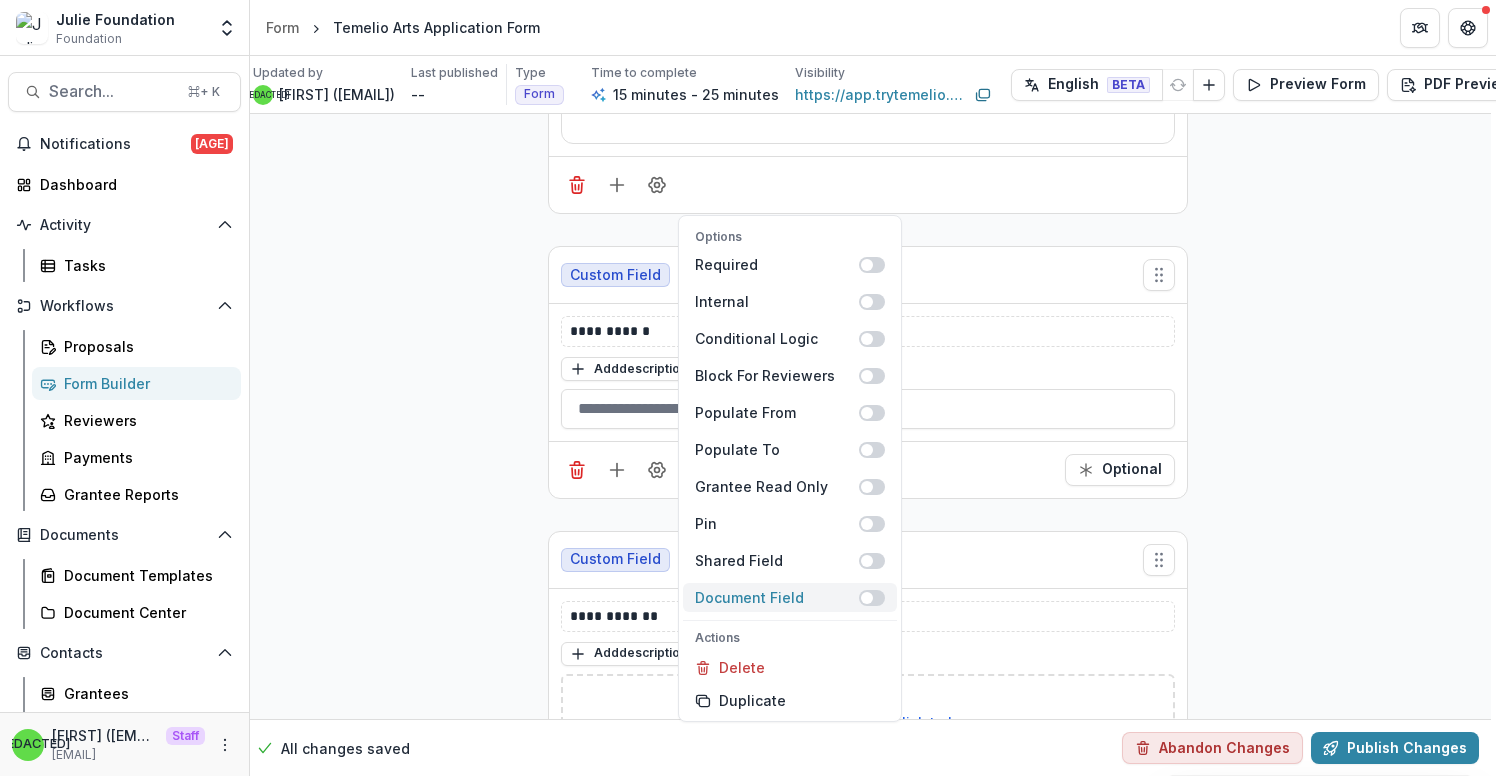 click at bounding box center [872, 598] 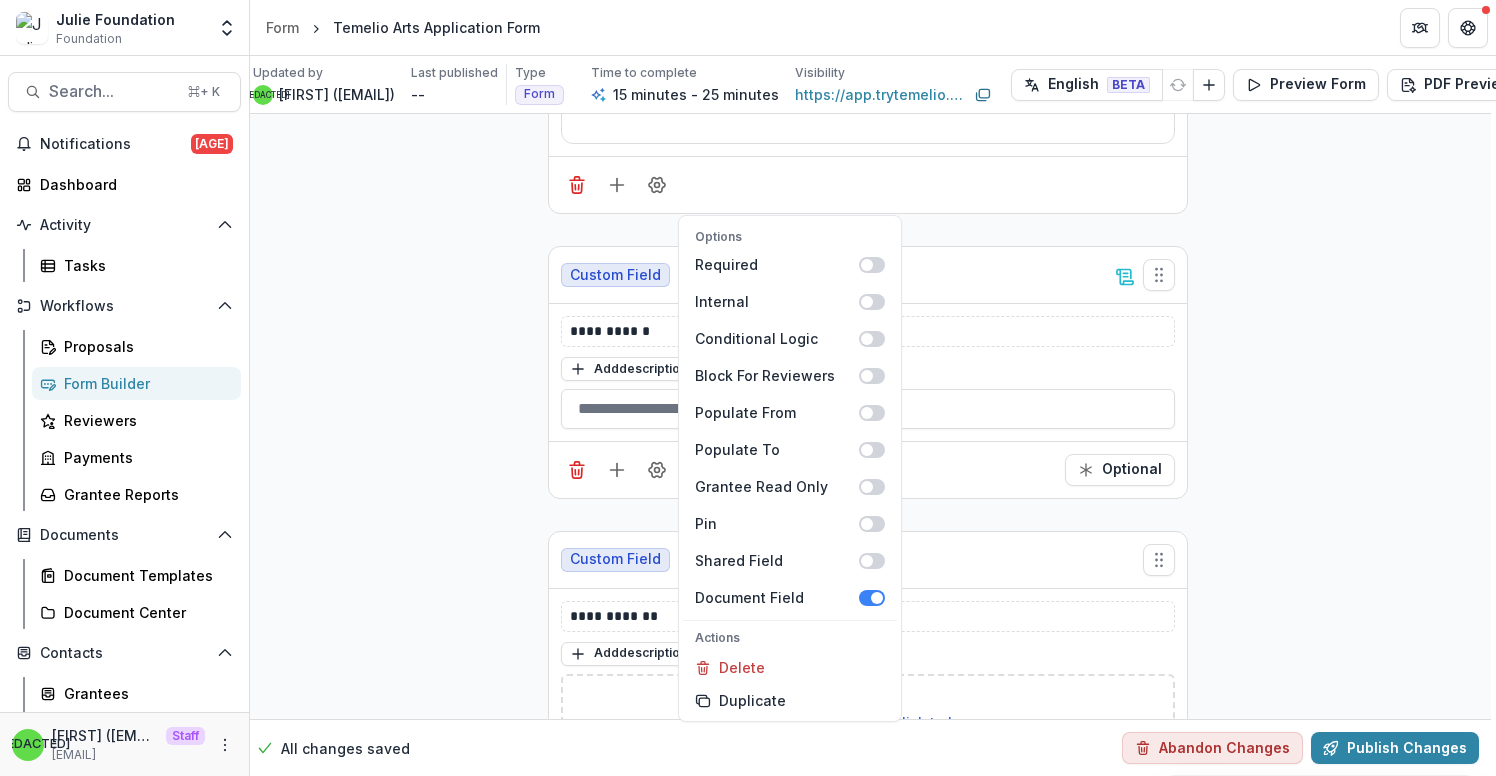 click on "Optional" at bounding box center (868, 469) 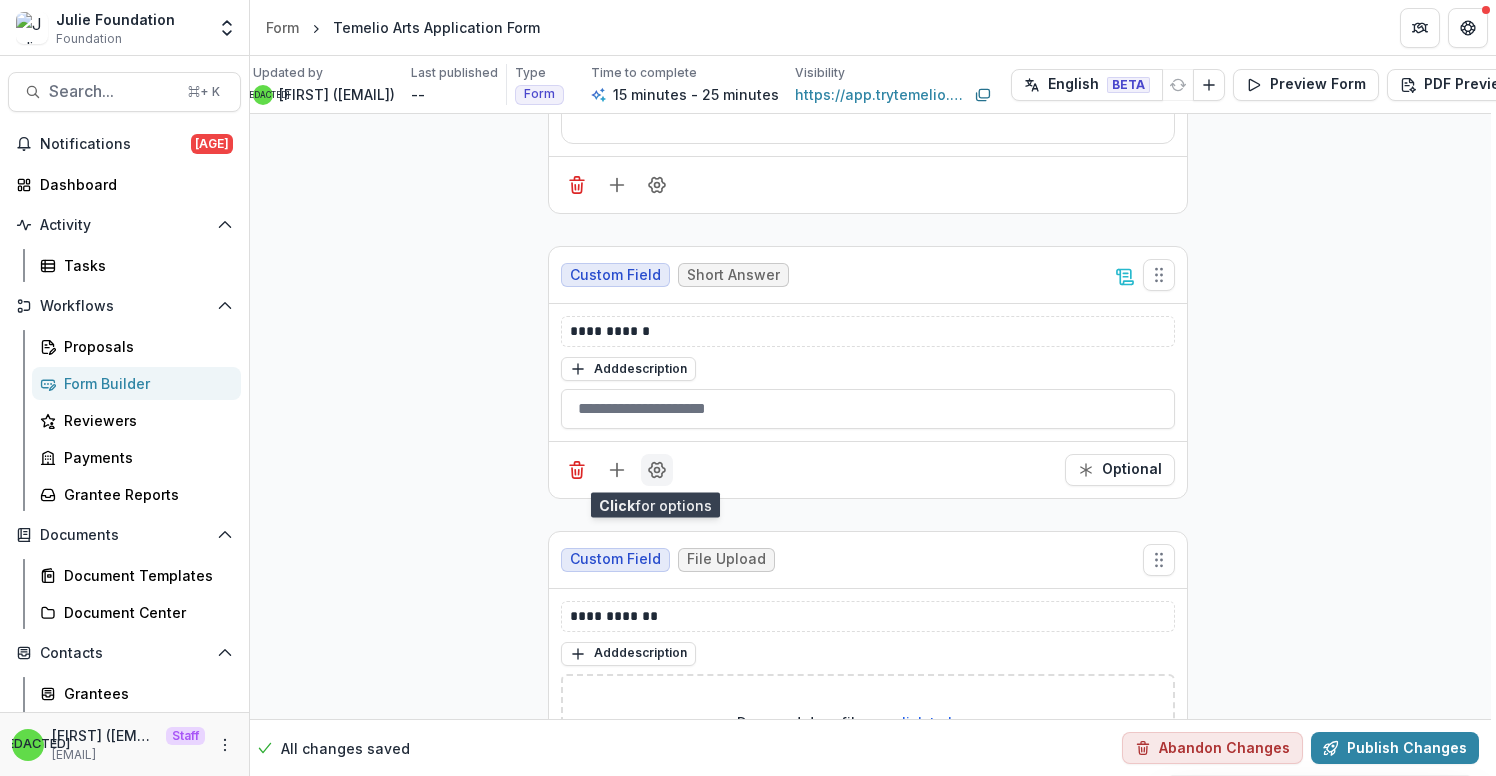 click 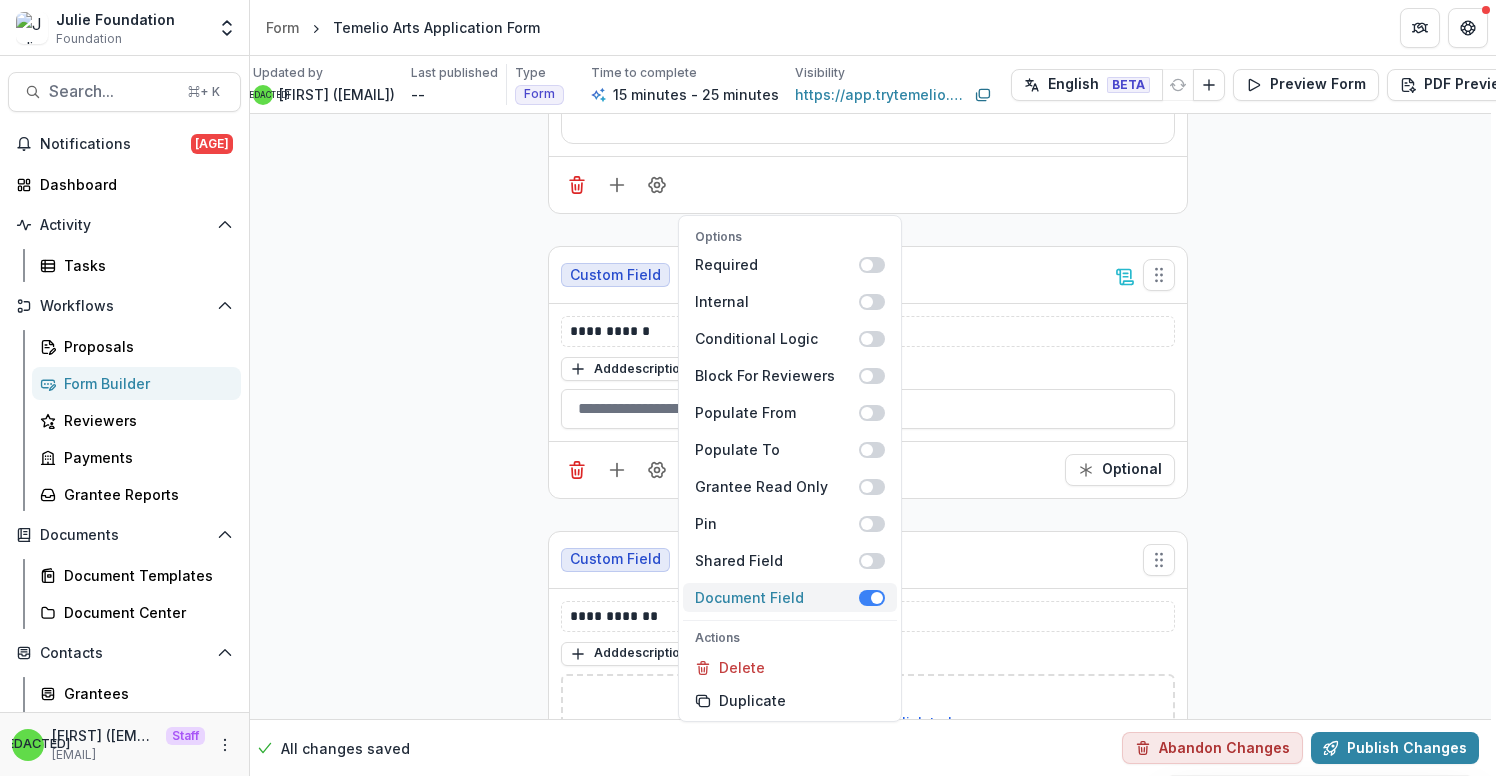 click at bounding box center [877, 598] 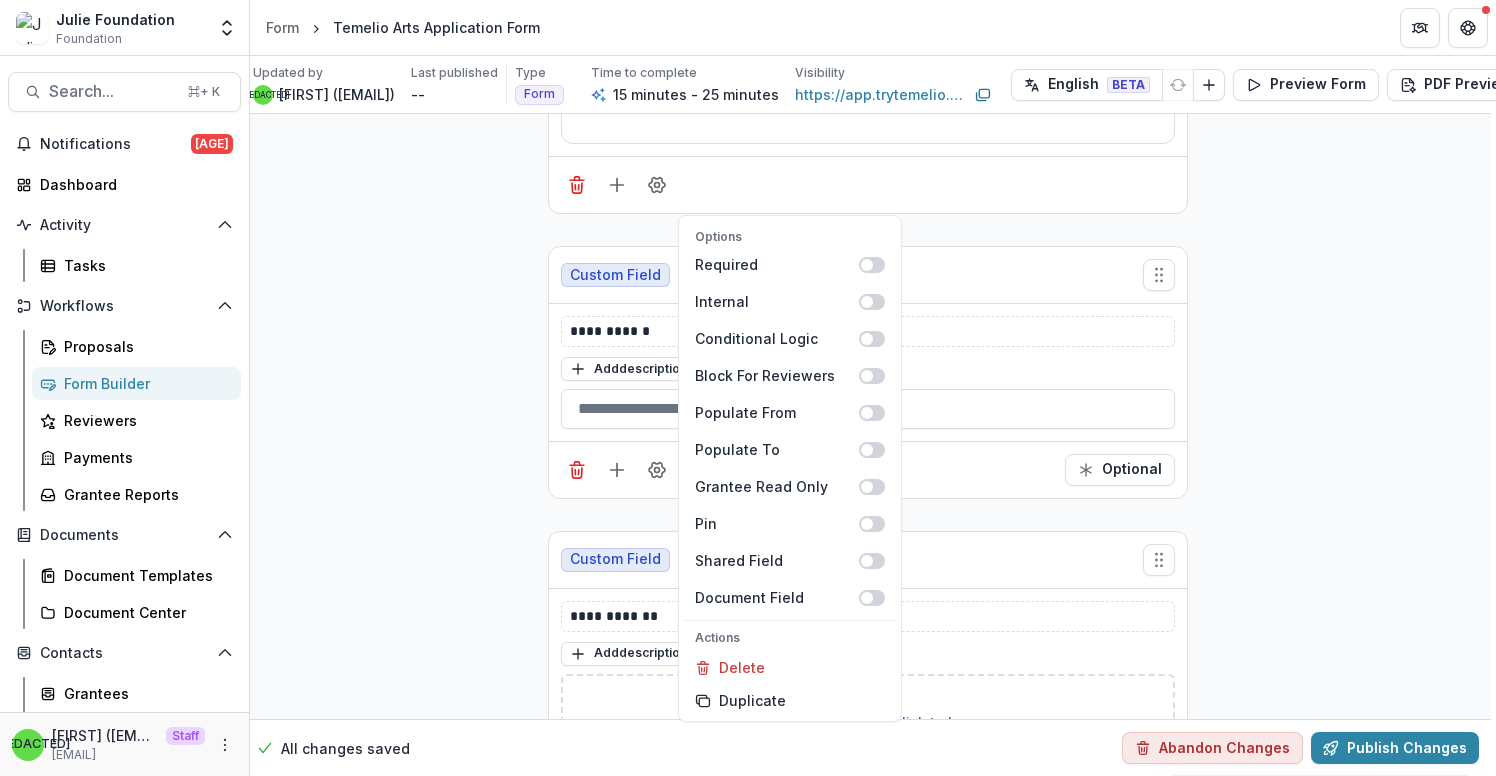 click on "Optional" at bounding box center (868, 469) 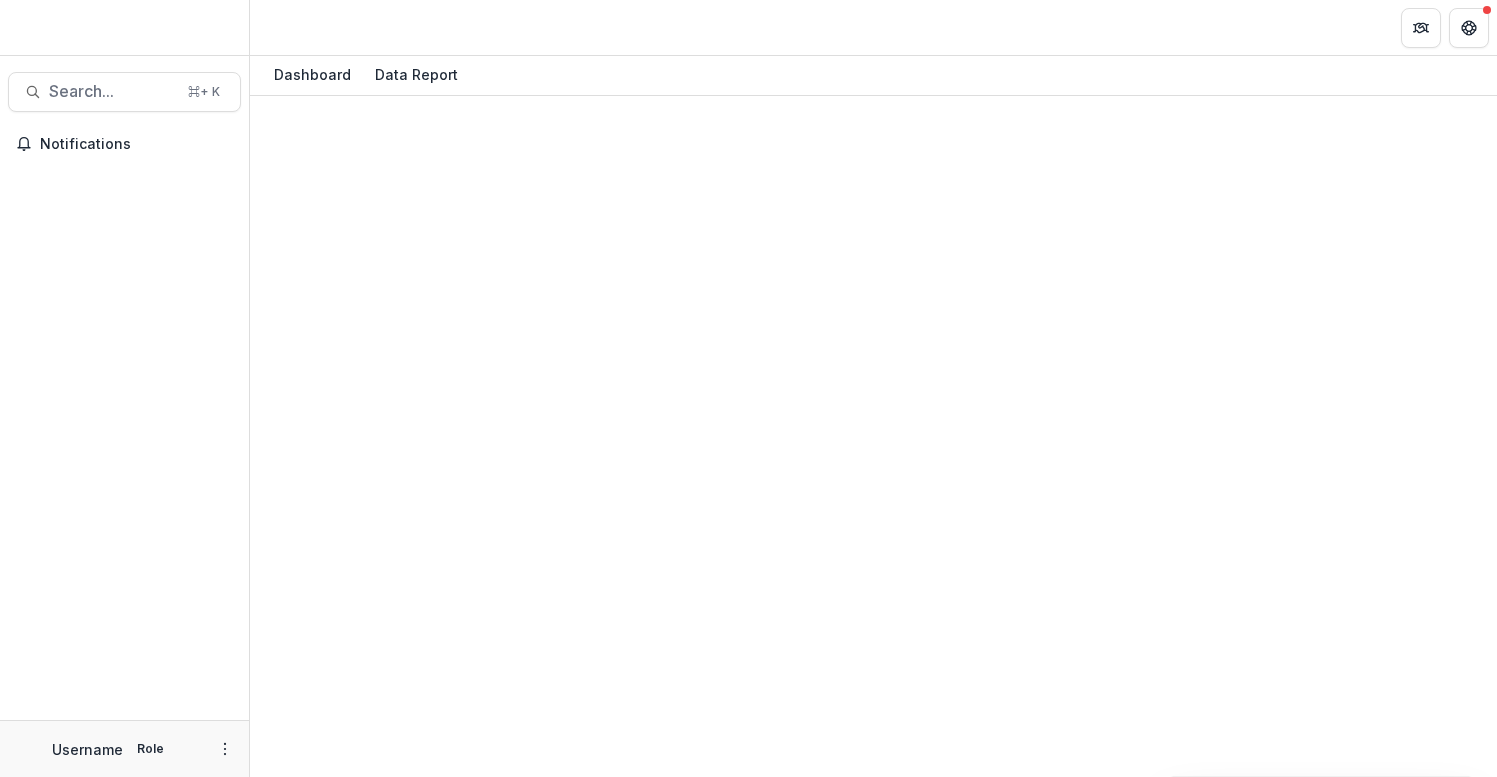 scroll, scrollTop: 0, scrollLeft: 0, axis: both 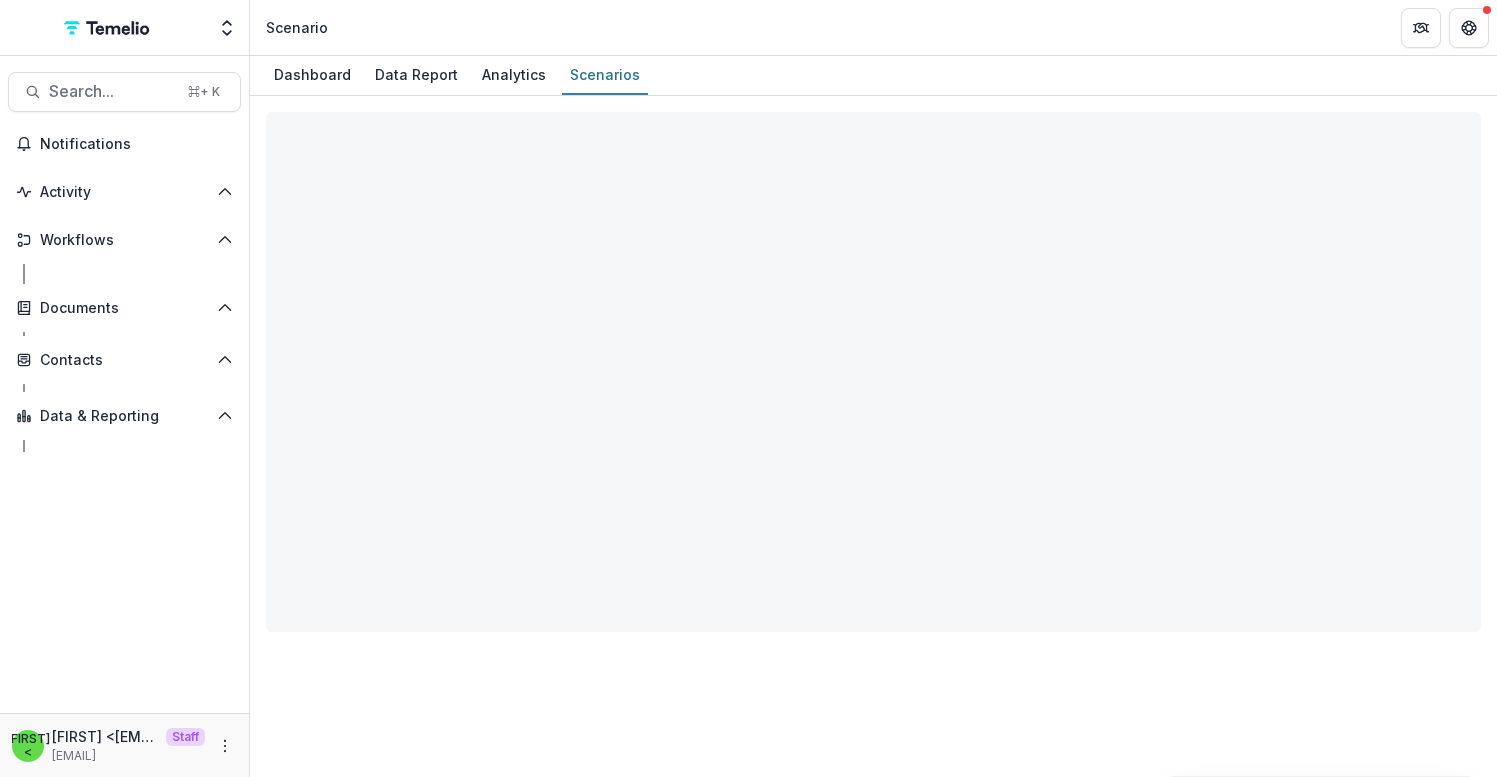 select on "**********" 